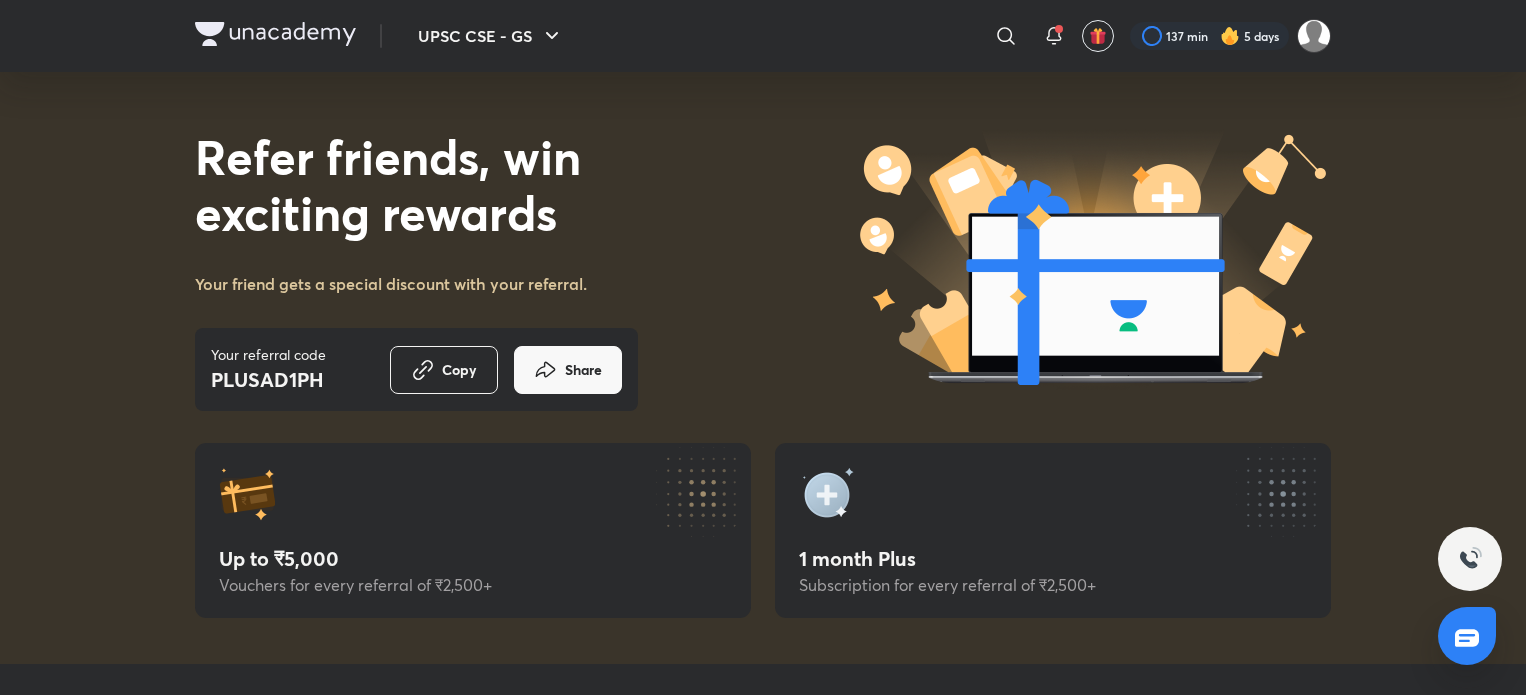 scroll, scrollTop: 0, scrollLeft: 0, axis: both 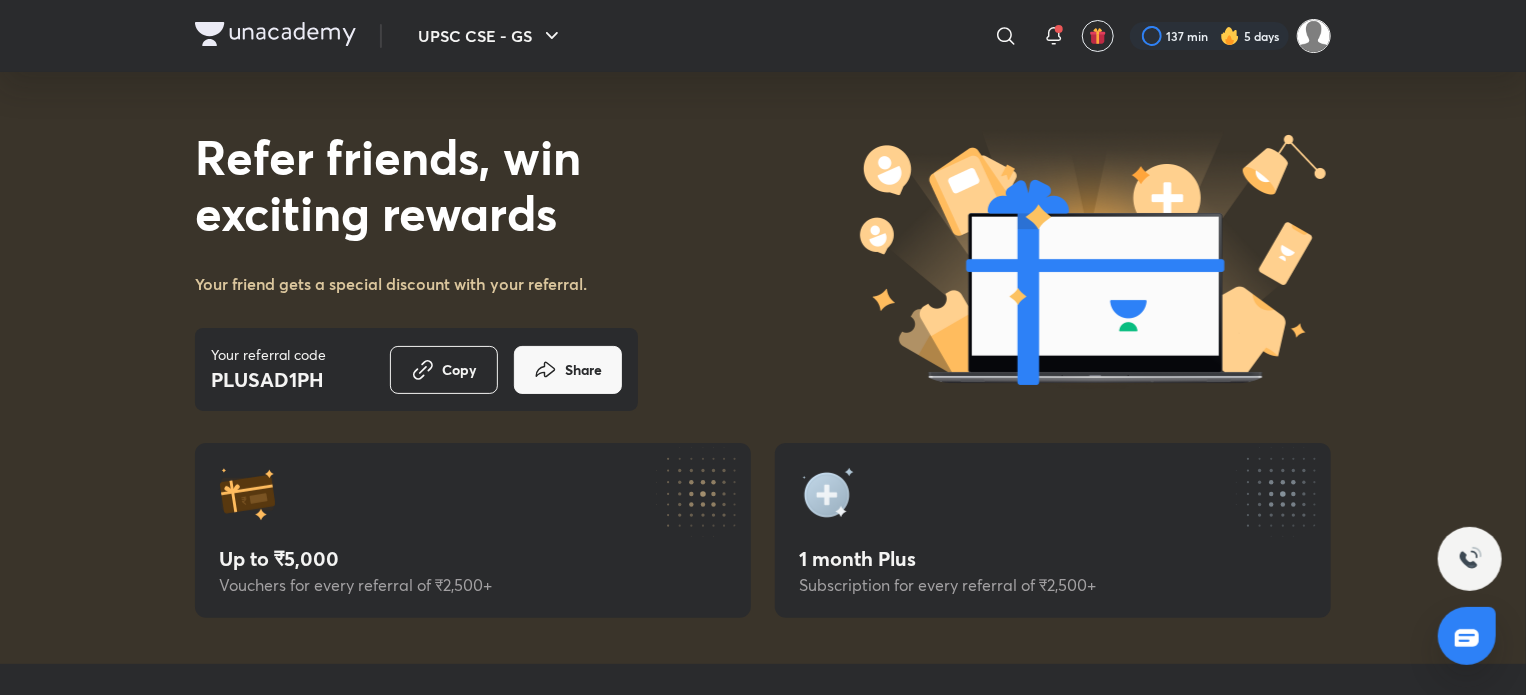 click at bounding box center (1314, 36) 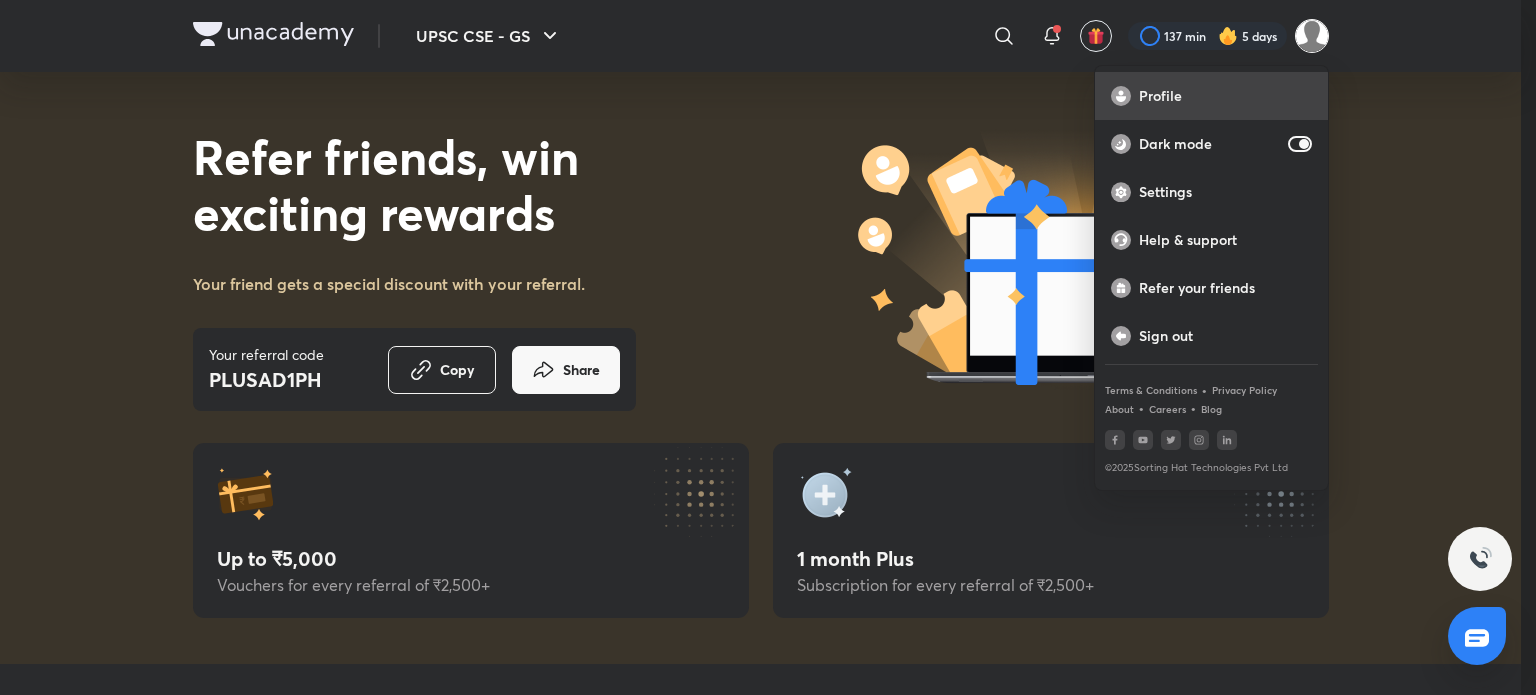 click on "Profile" at bounding box center [1225, 96] 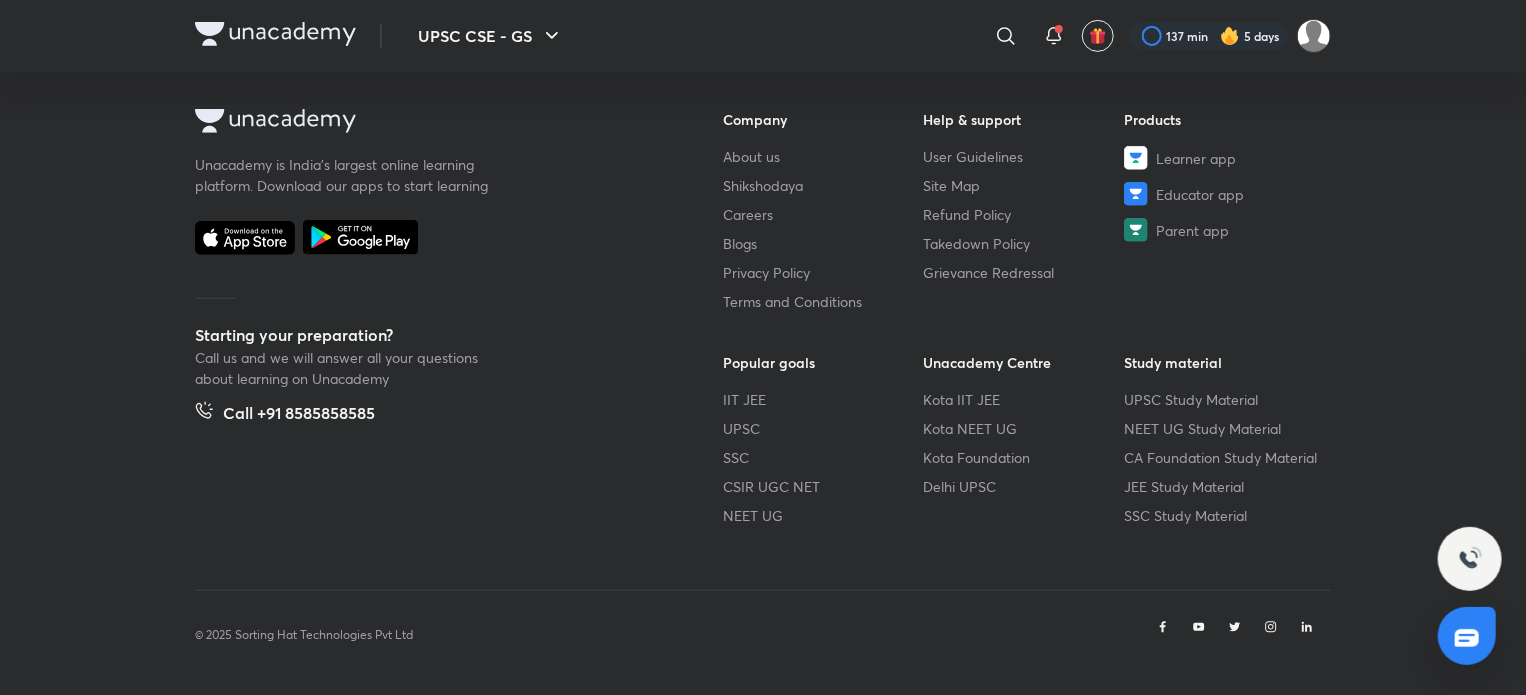 scroll, scrollTop: 0, scrollLeft: 0, axis: both 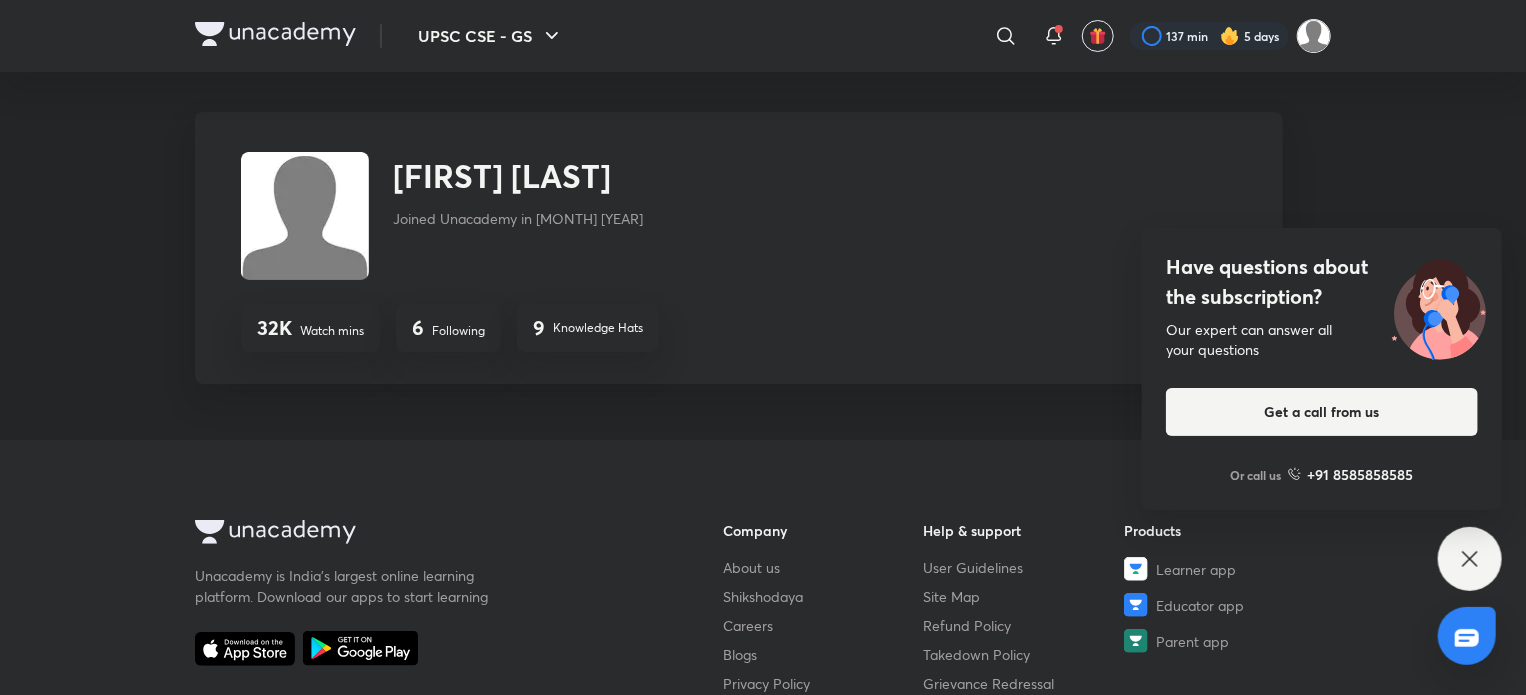 click at bounding box center (1314, 36) 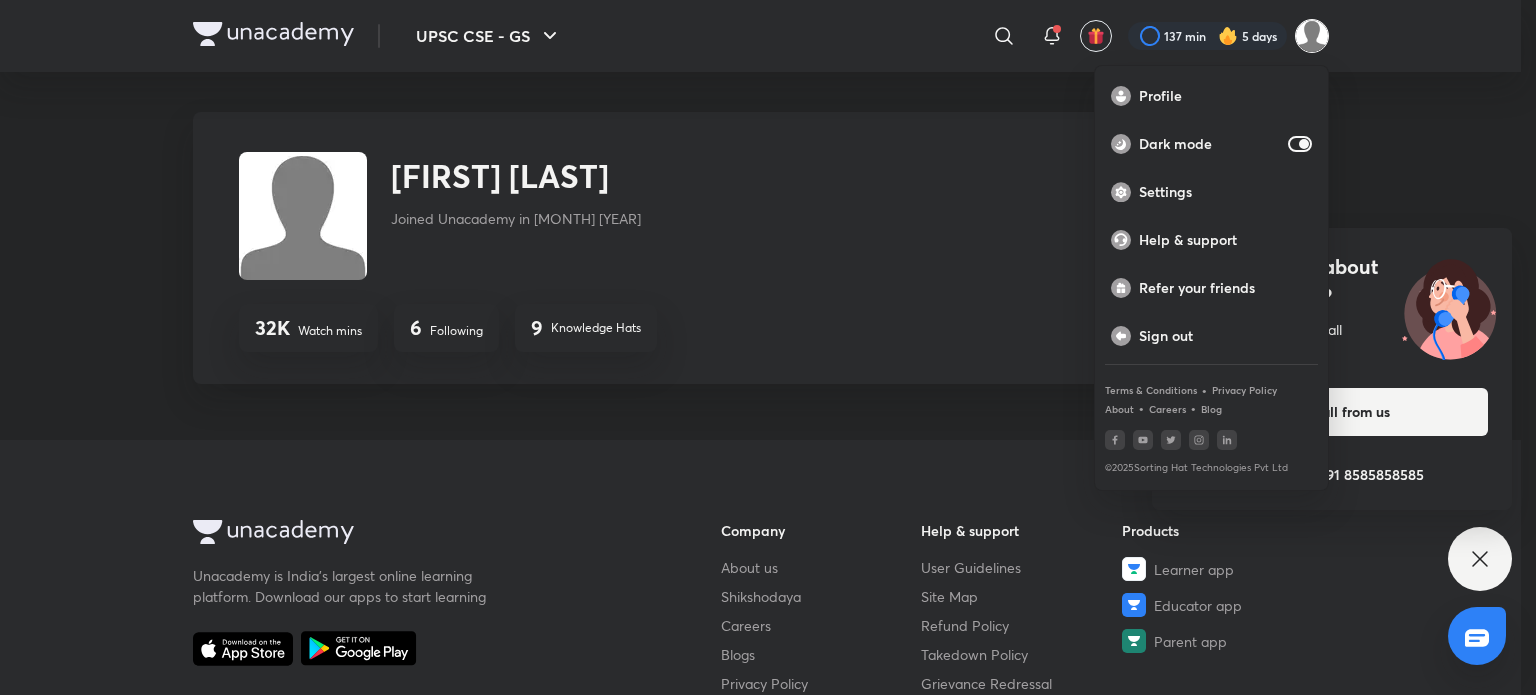 click at bounding box center (768, 347) 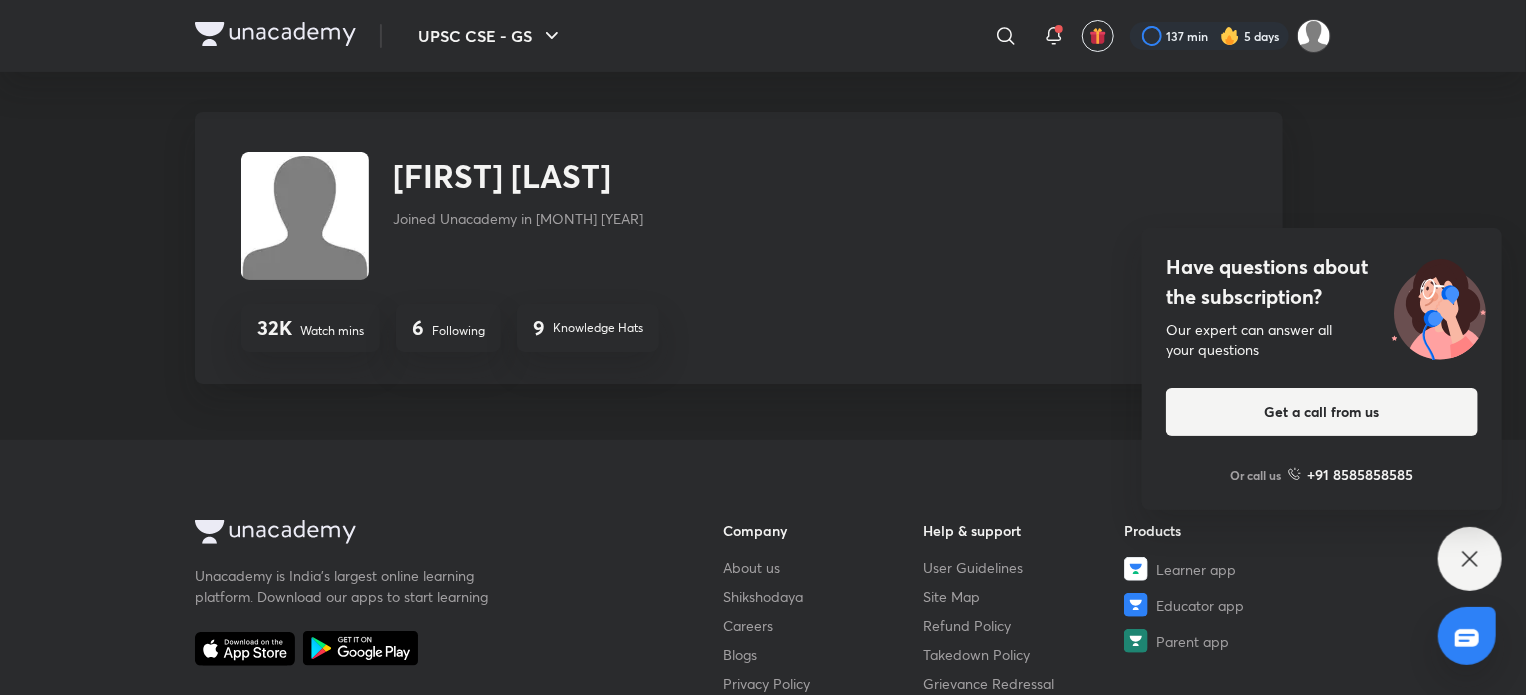 click 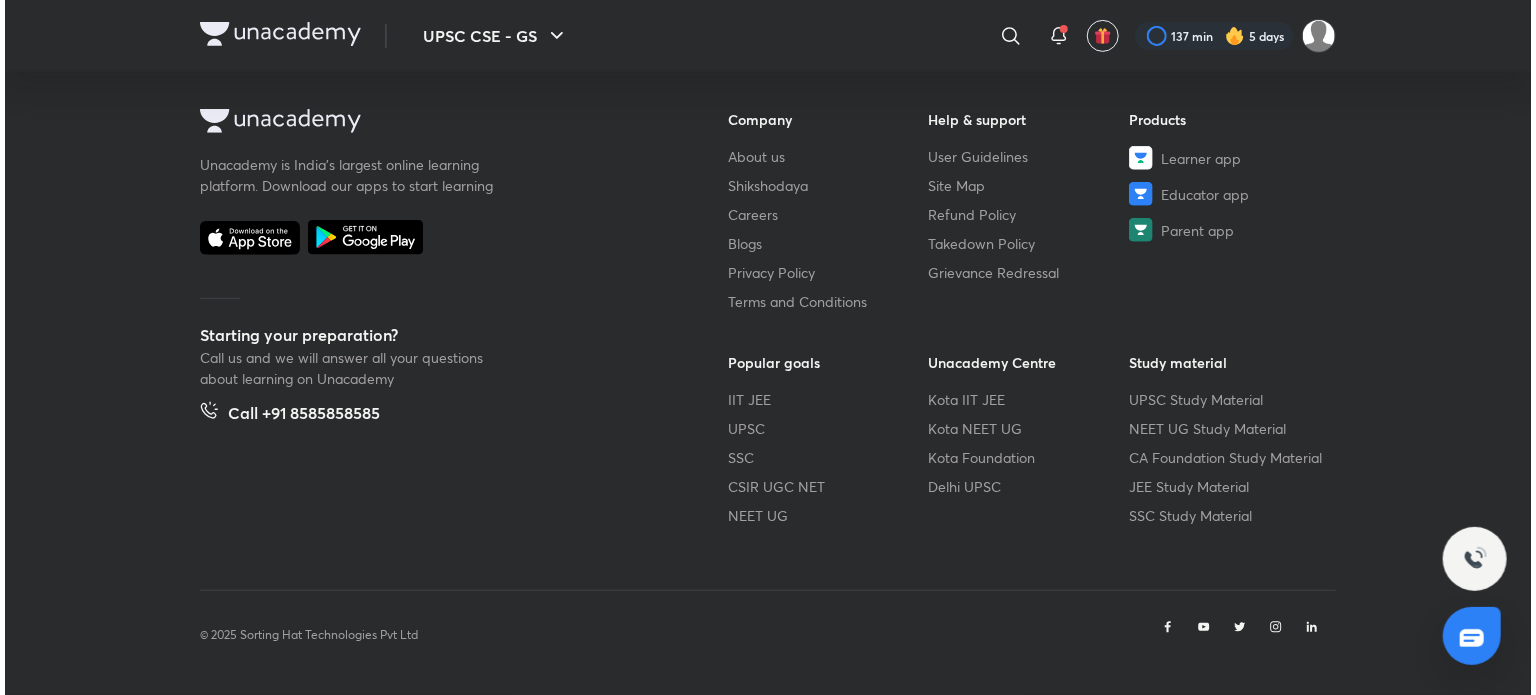 scroll, scrollTop: 0, scrollLeft: 0, axis: both 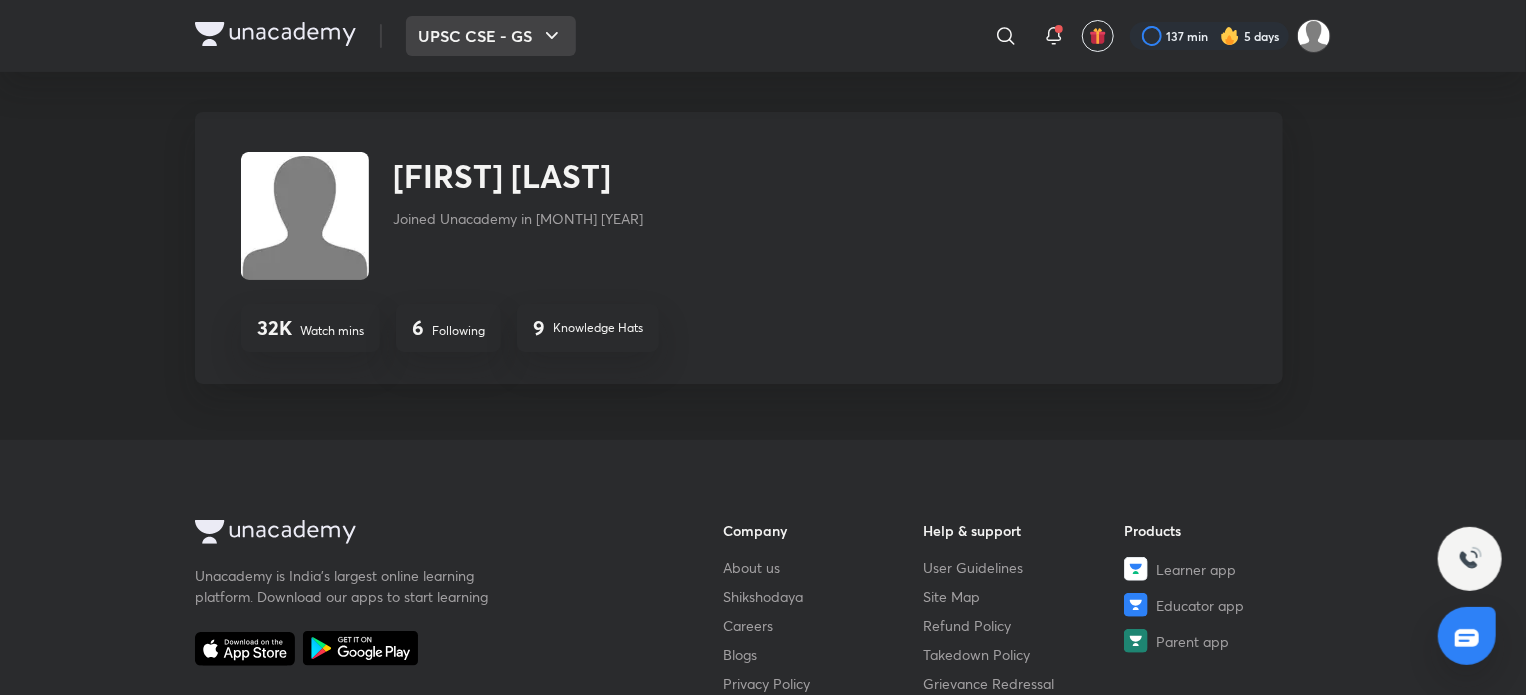click 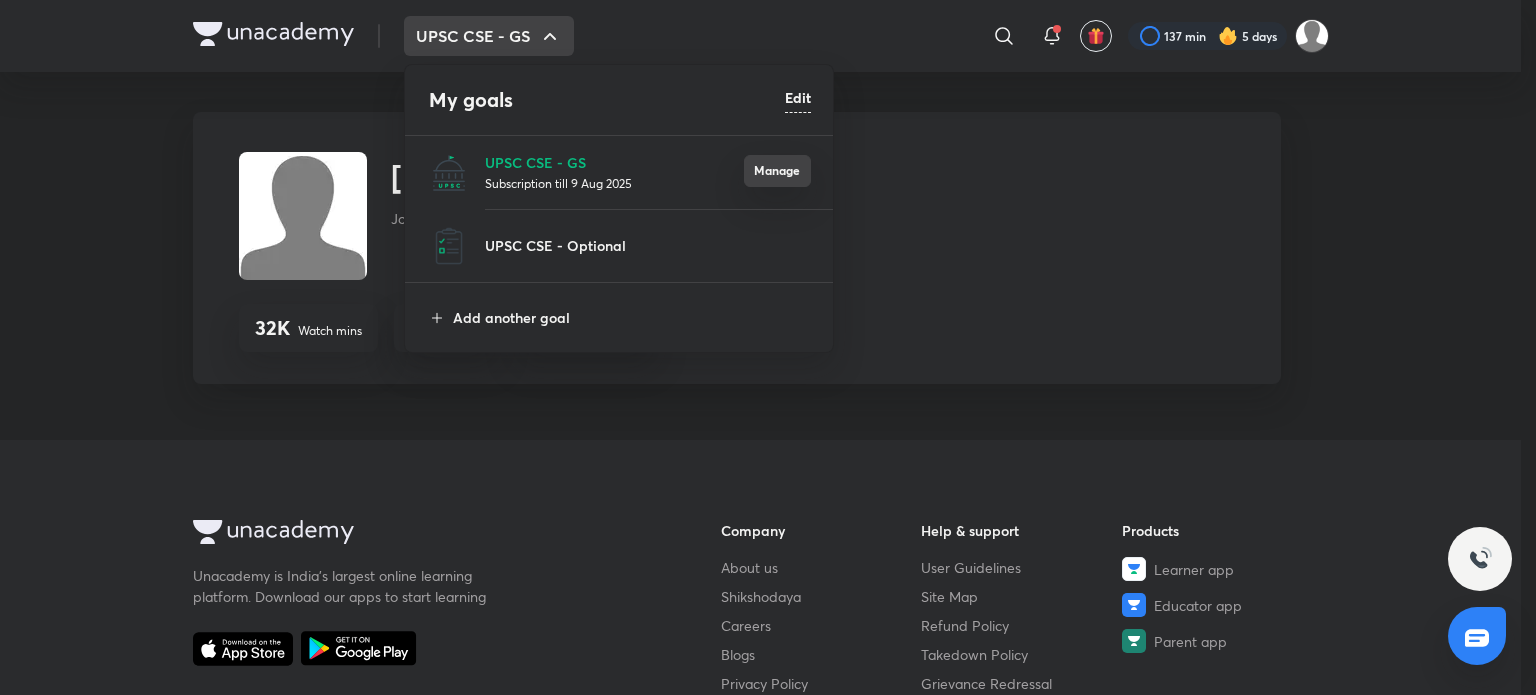 click on "Manage" at bounding box center (777, 171) 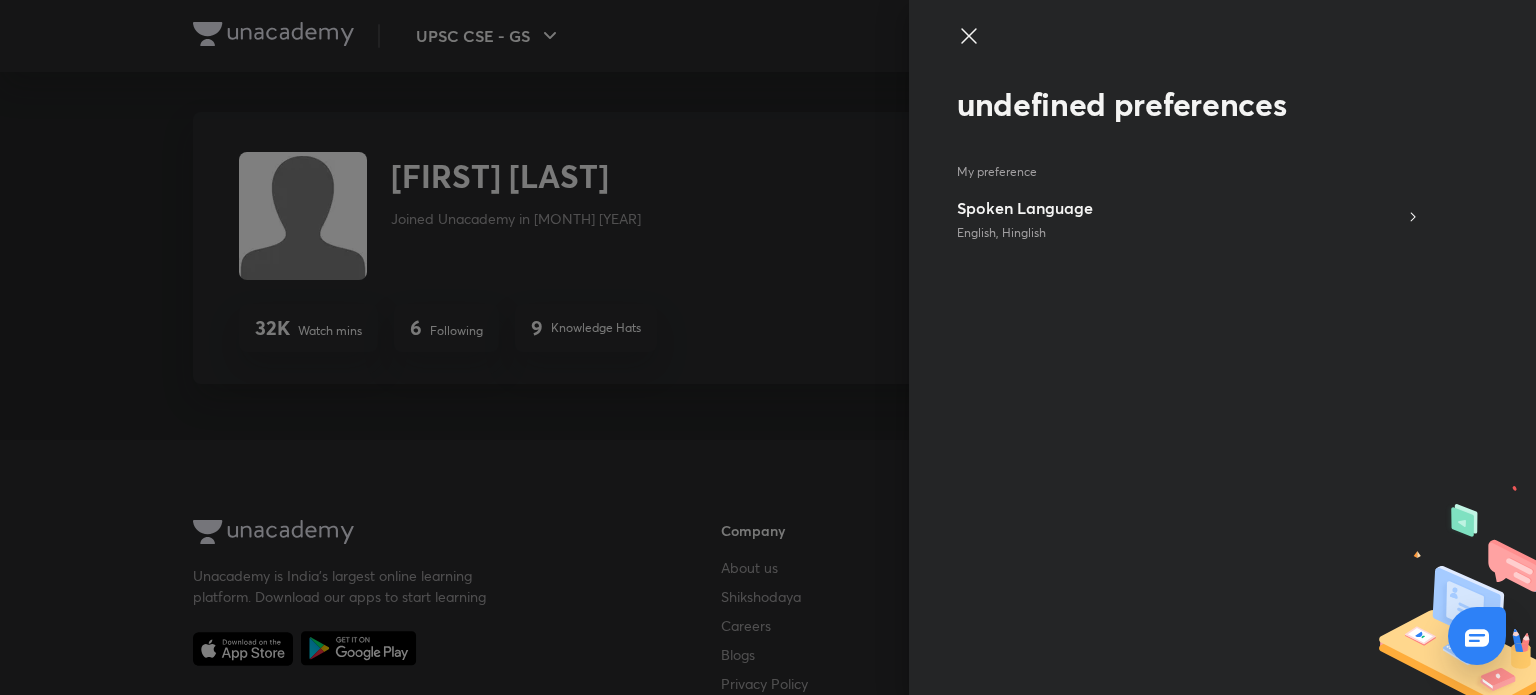 click 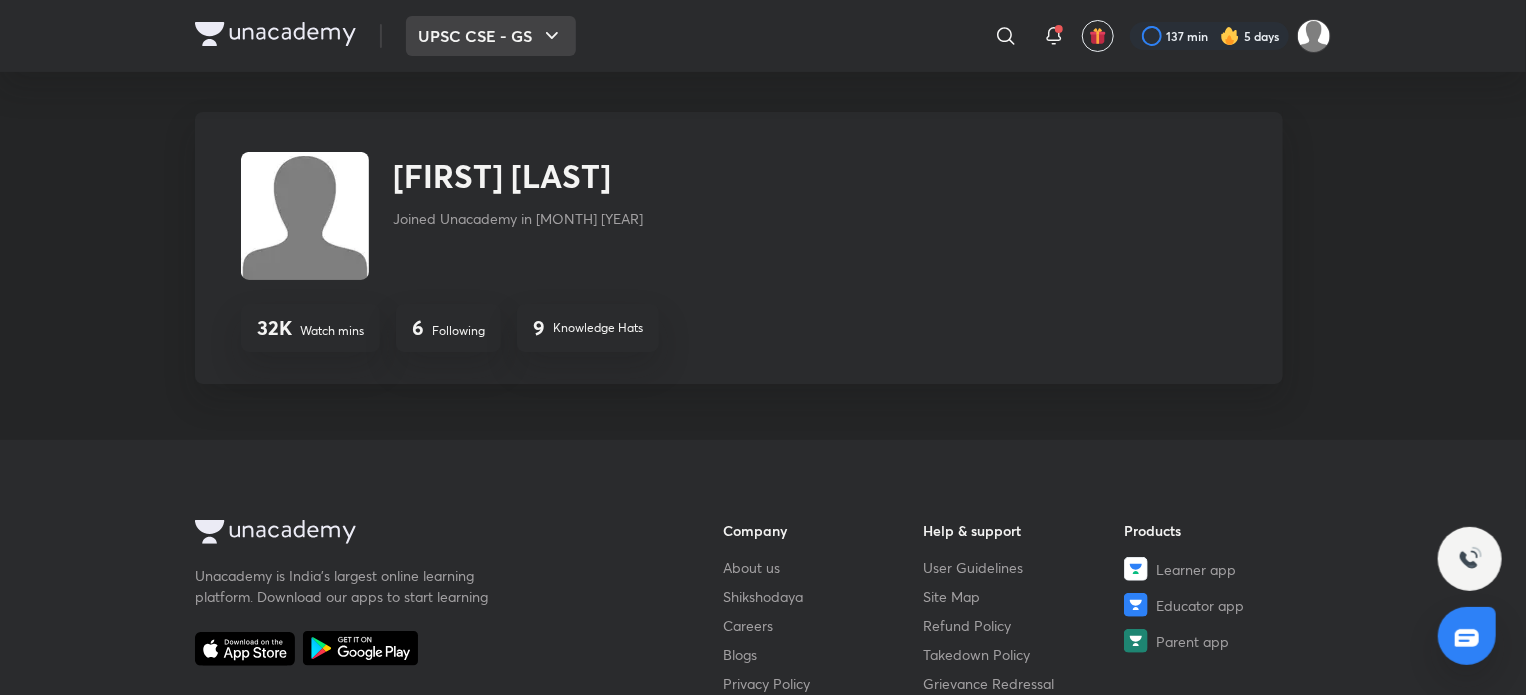 click on "UPSC CSE - GS" at bounding box center (491, 36) 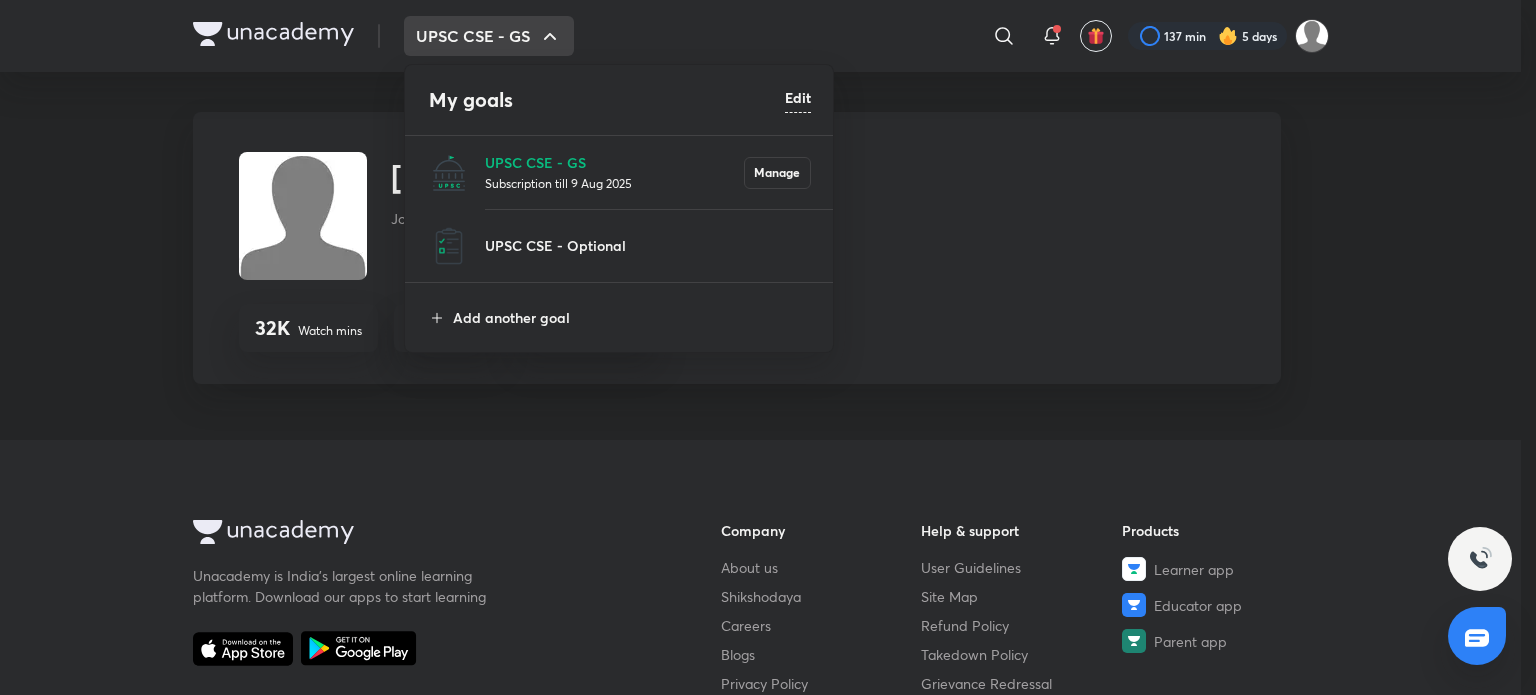 click on "Subscription till 9 Aug 2025" at bounding box center (614, 183) 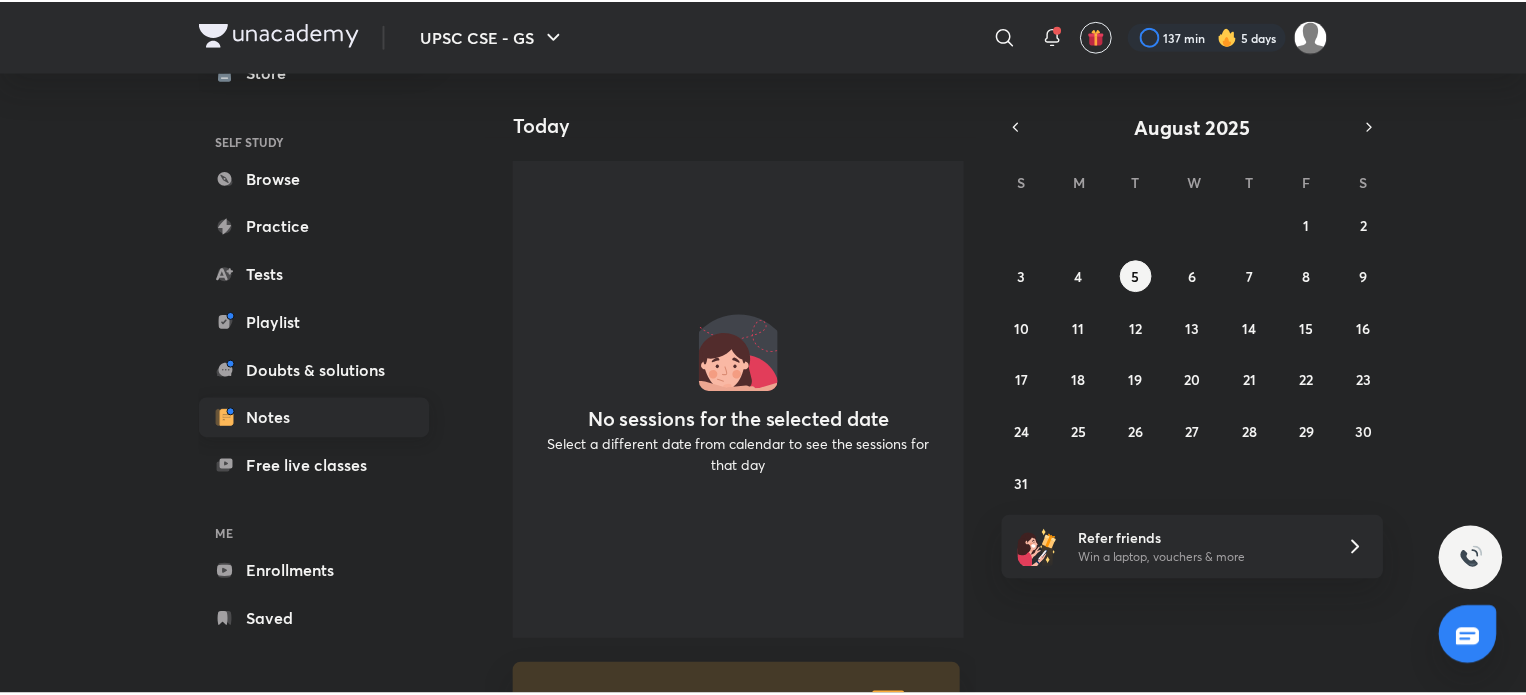 scroll, scrollTop: 0, scrollLeft: 0, axis: both 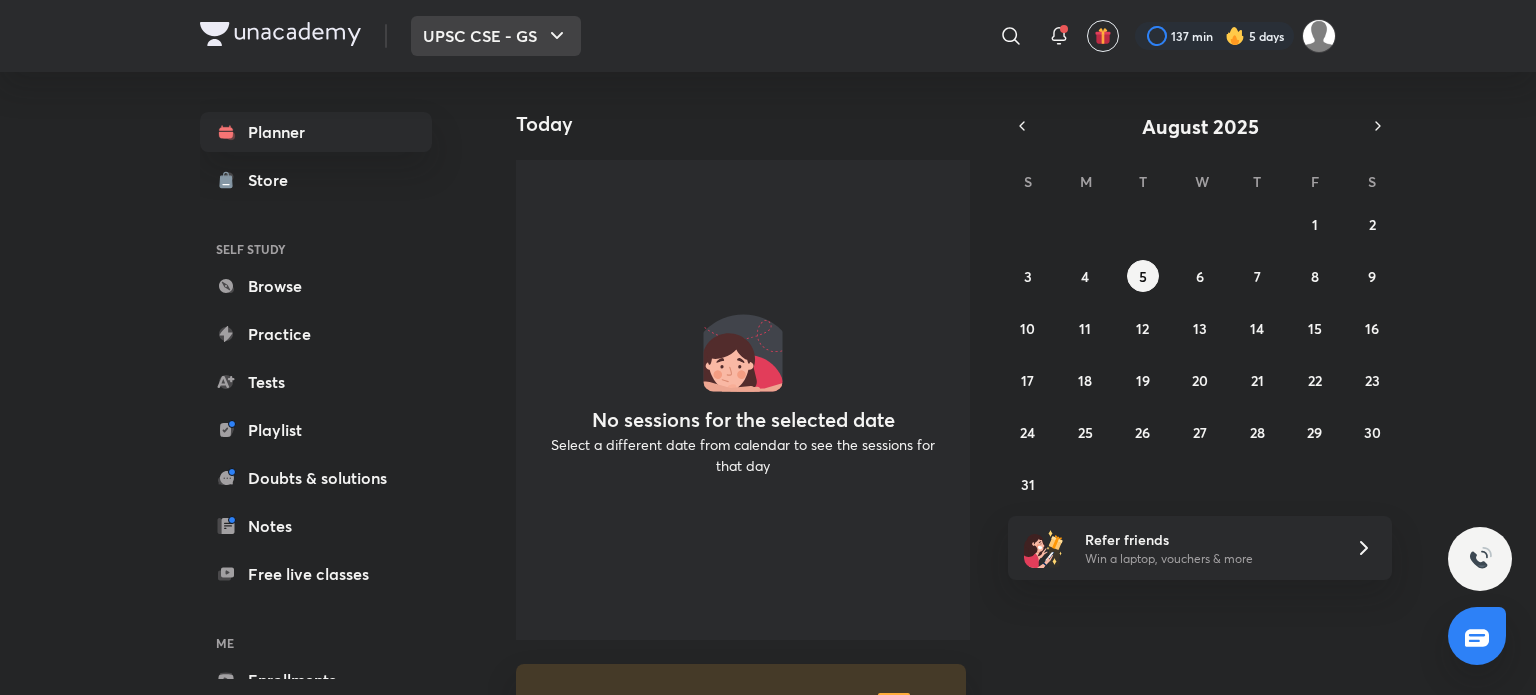 click on "UPSC CSE - GS" at bounding box center [496, 36] 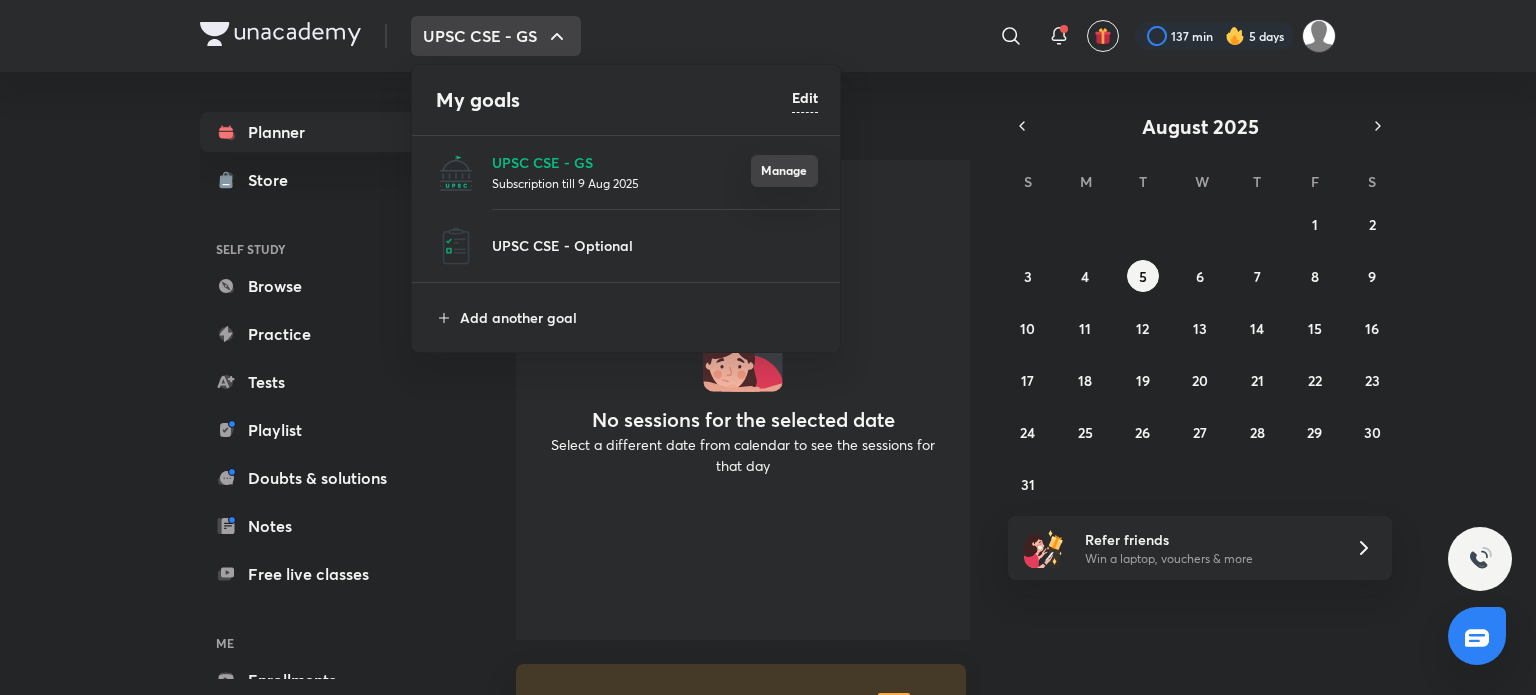 click on "Manage" at bounding box center (784, 171) 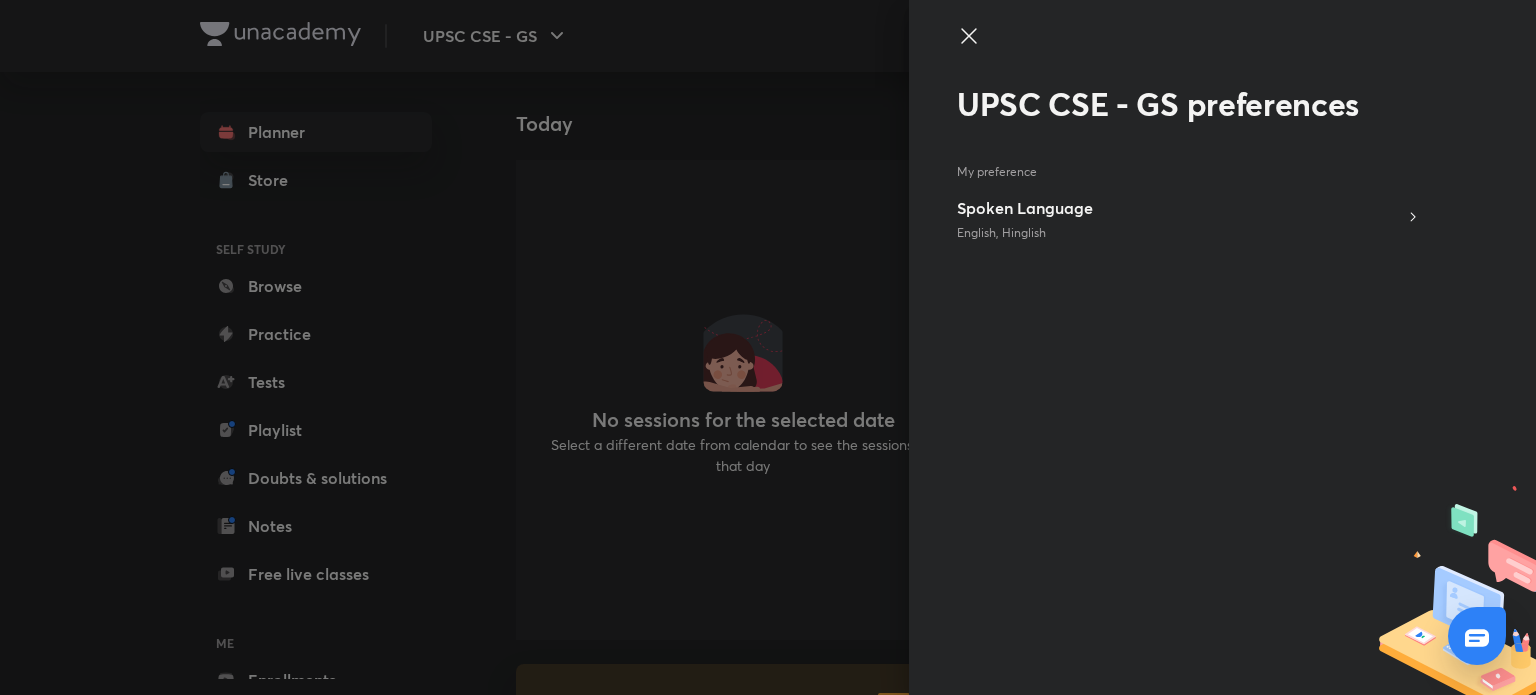 click 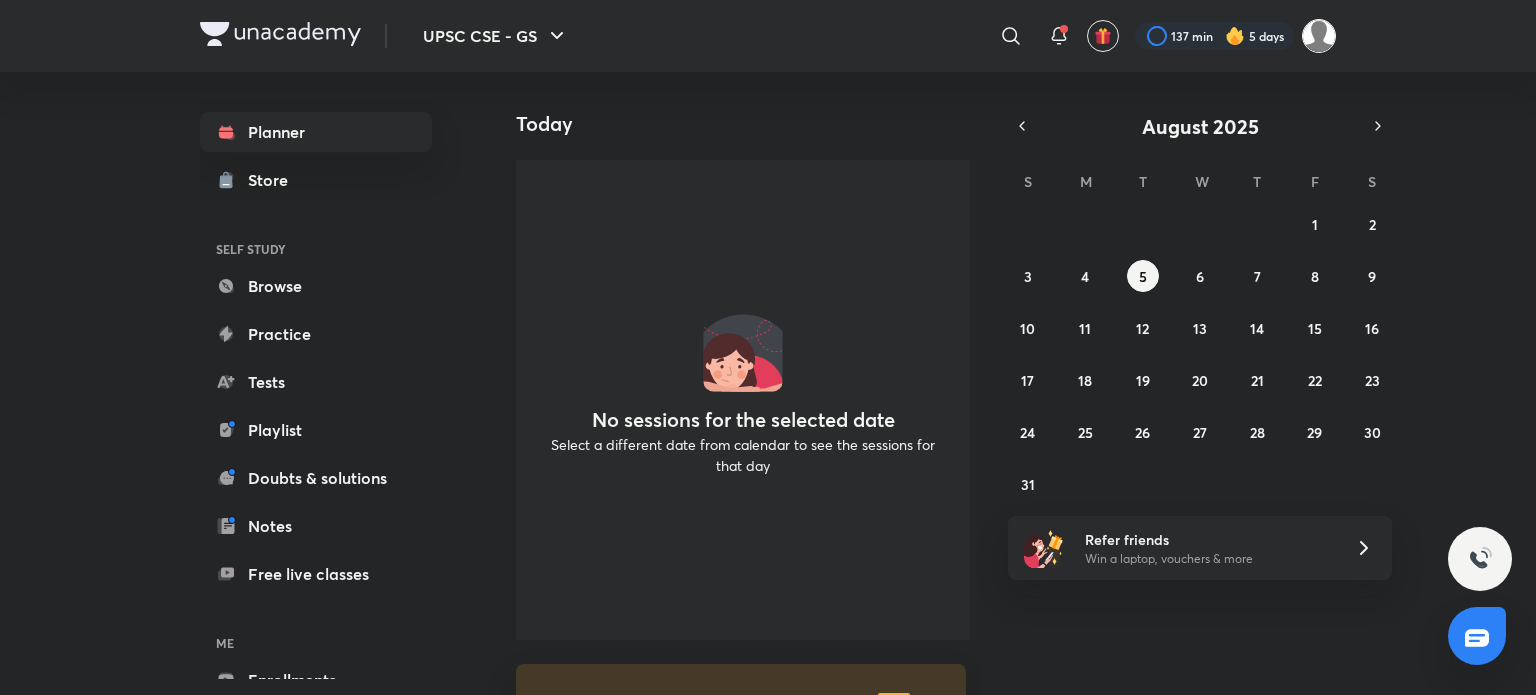 click at bounding box center [1319, 36] 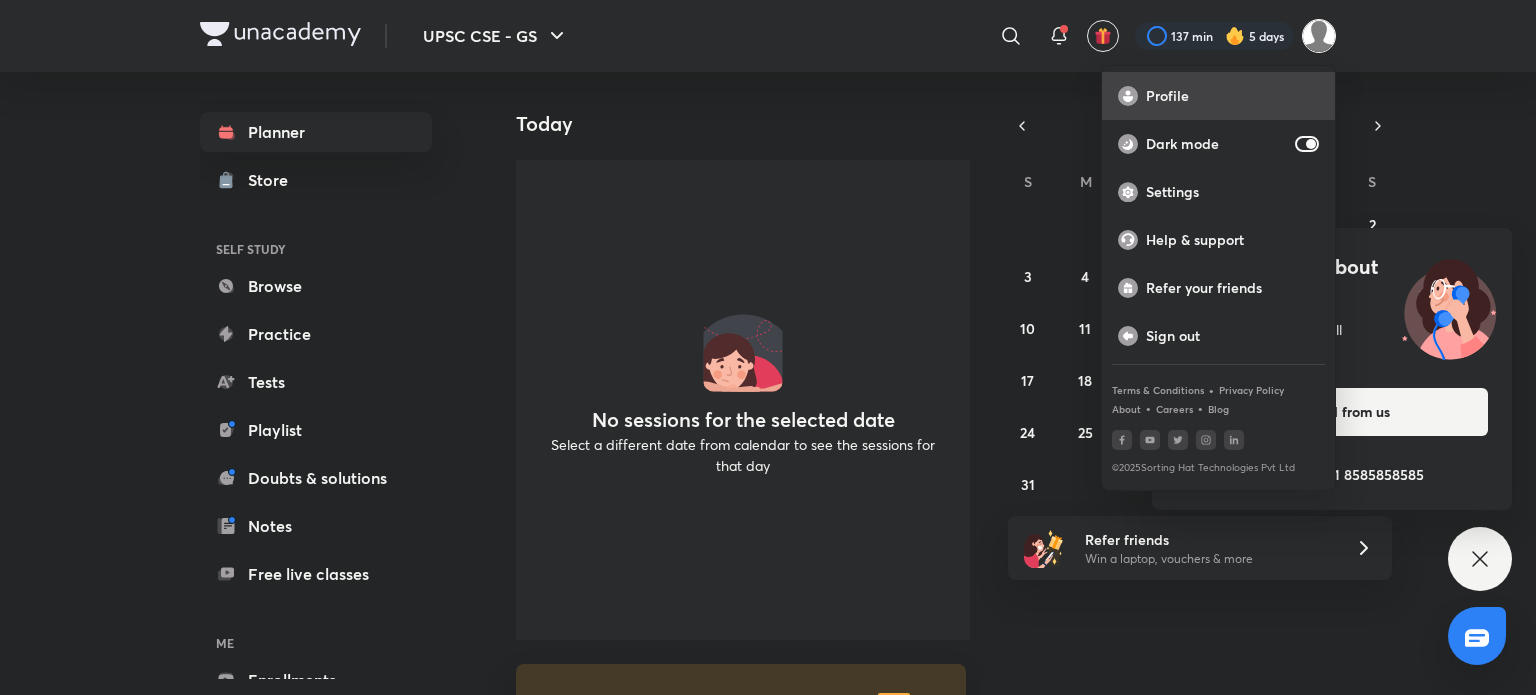 click on "Profile" at bounding box center [1232, 96] 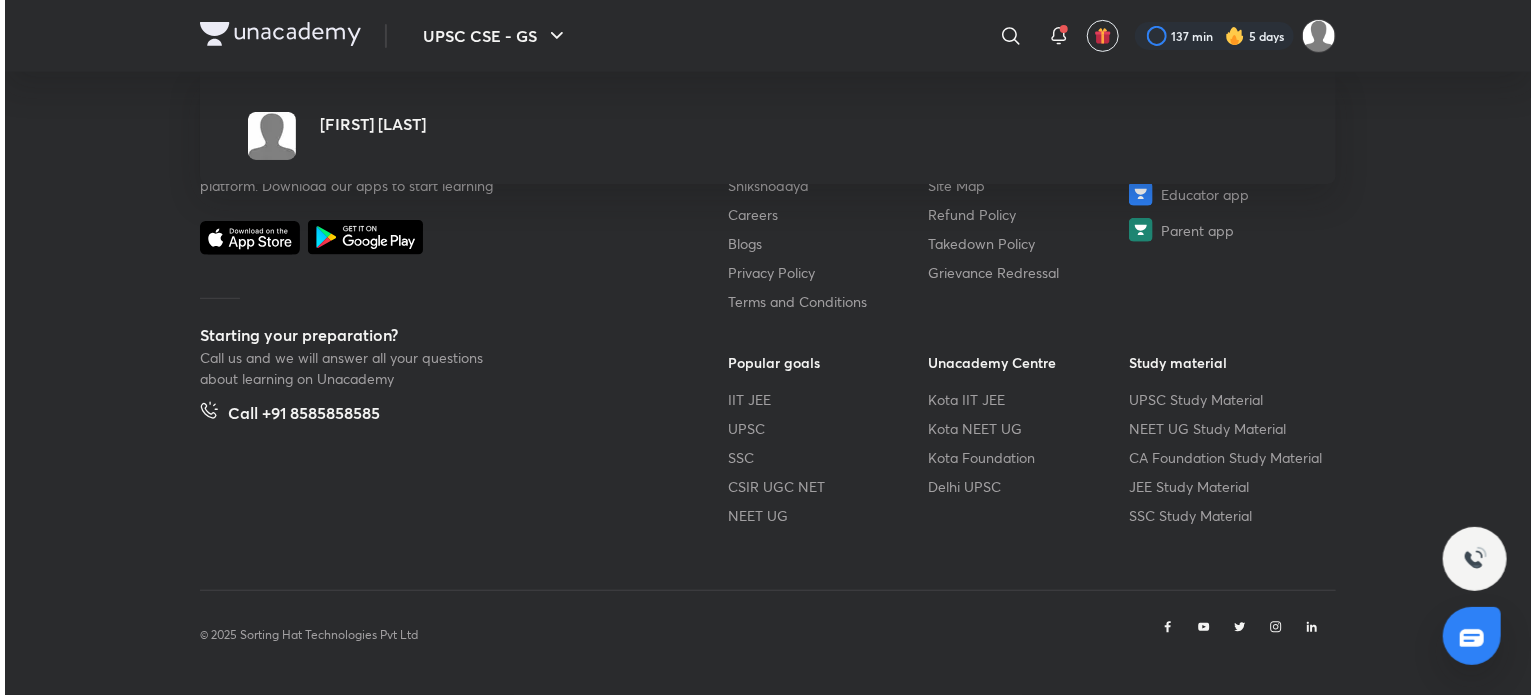 scroll, scrollTop: 0, scrollLeft: 0, axis: both 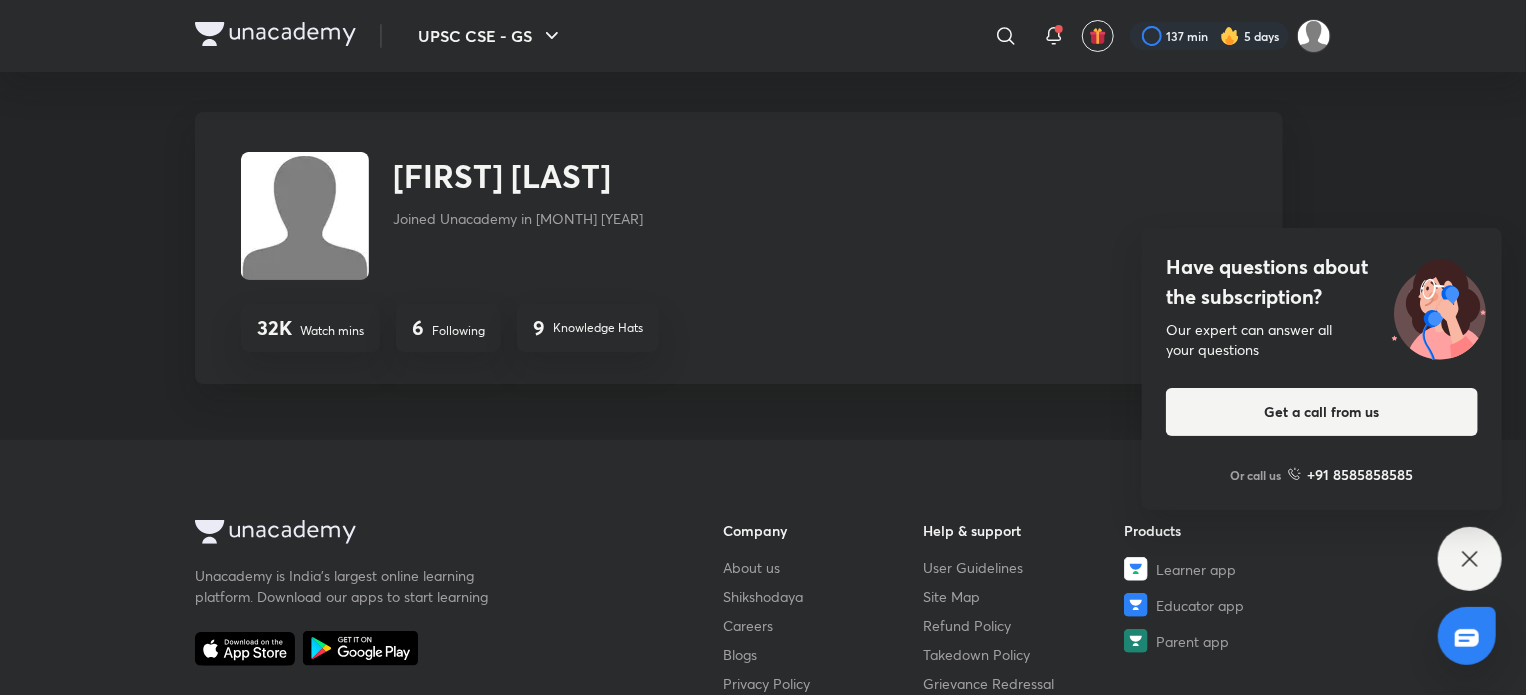 click 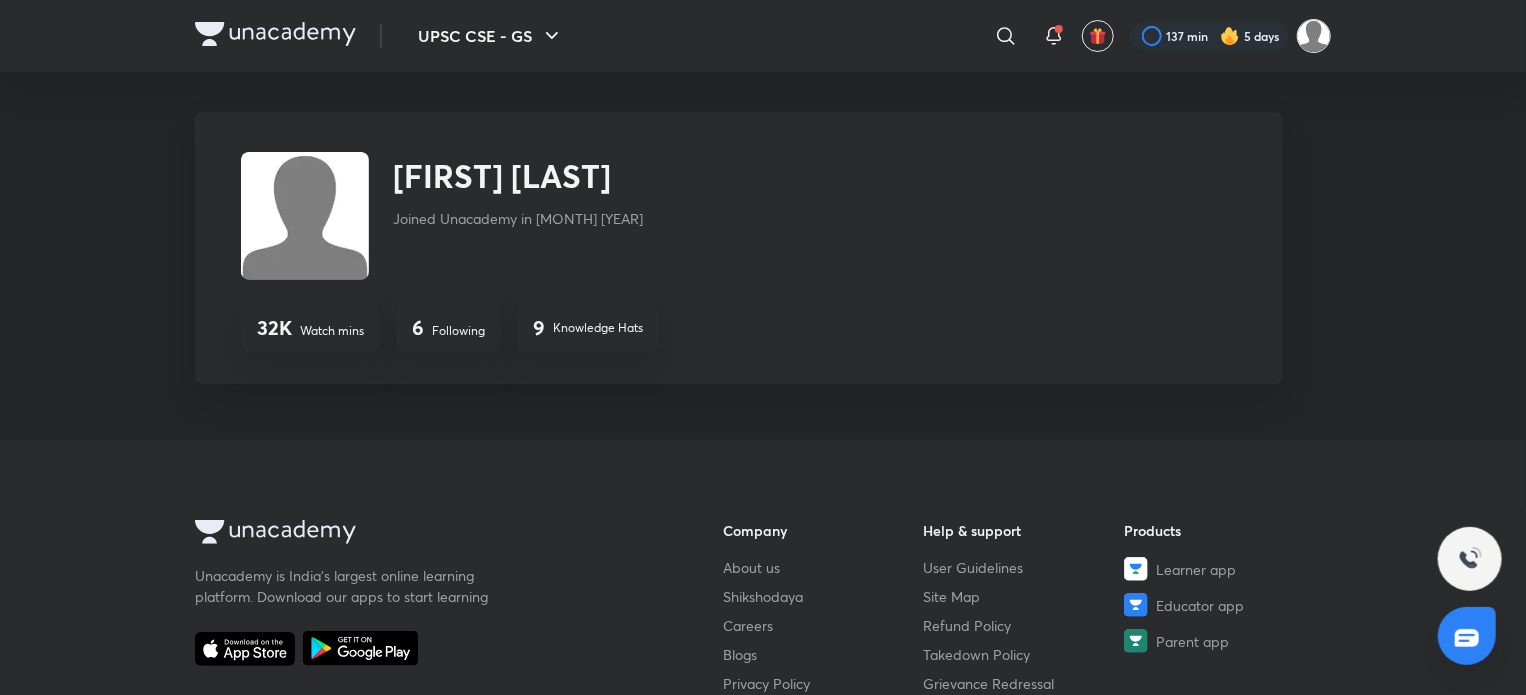 click at bounding box center [1314, 36] 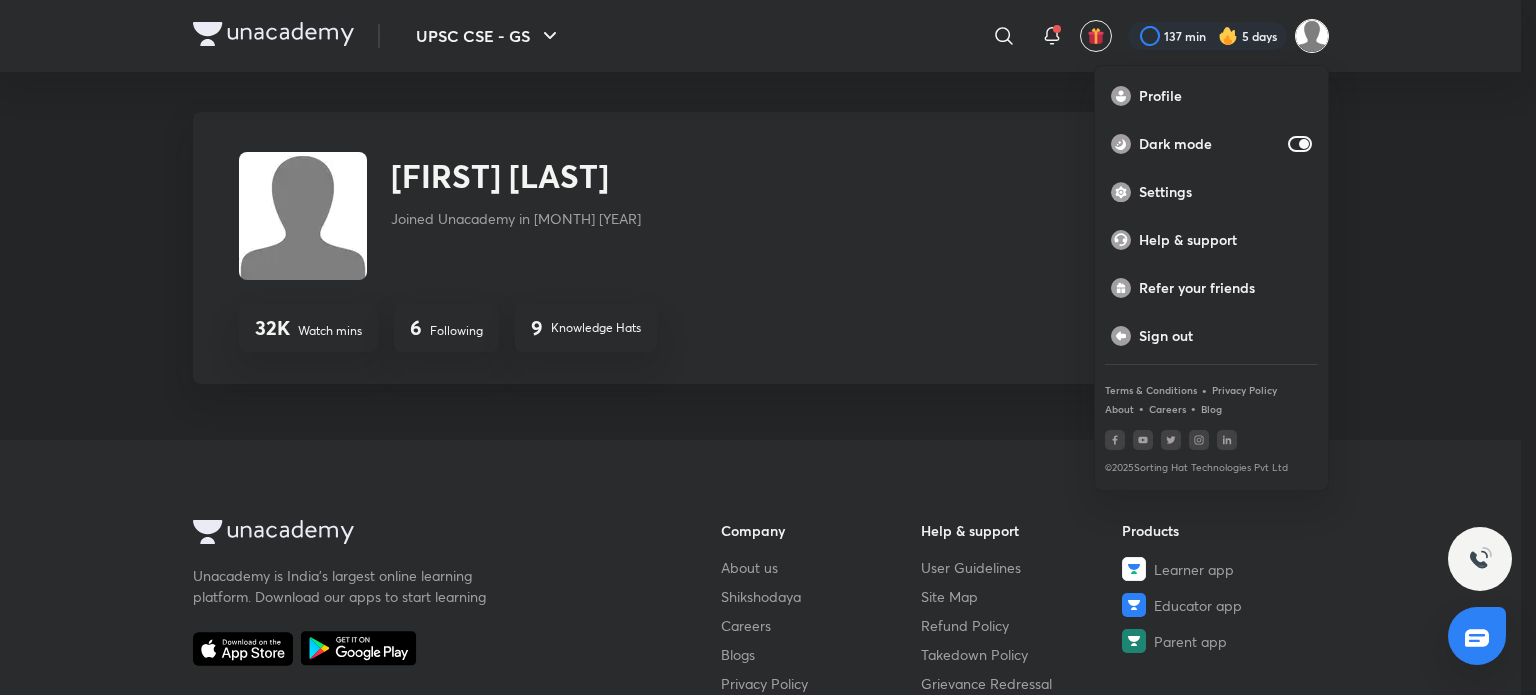 click at bounding box center [768, 347] 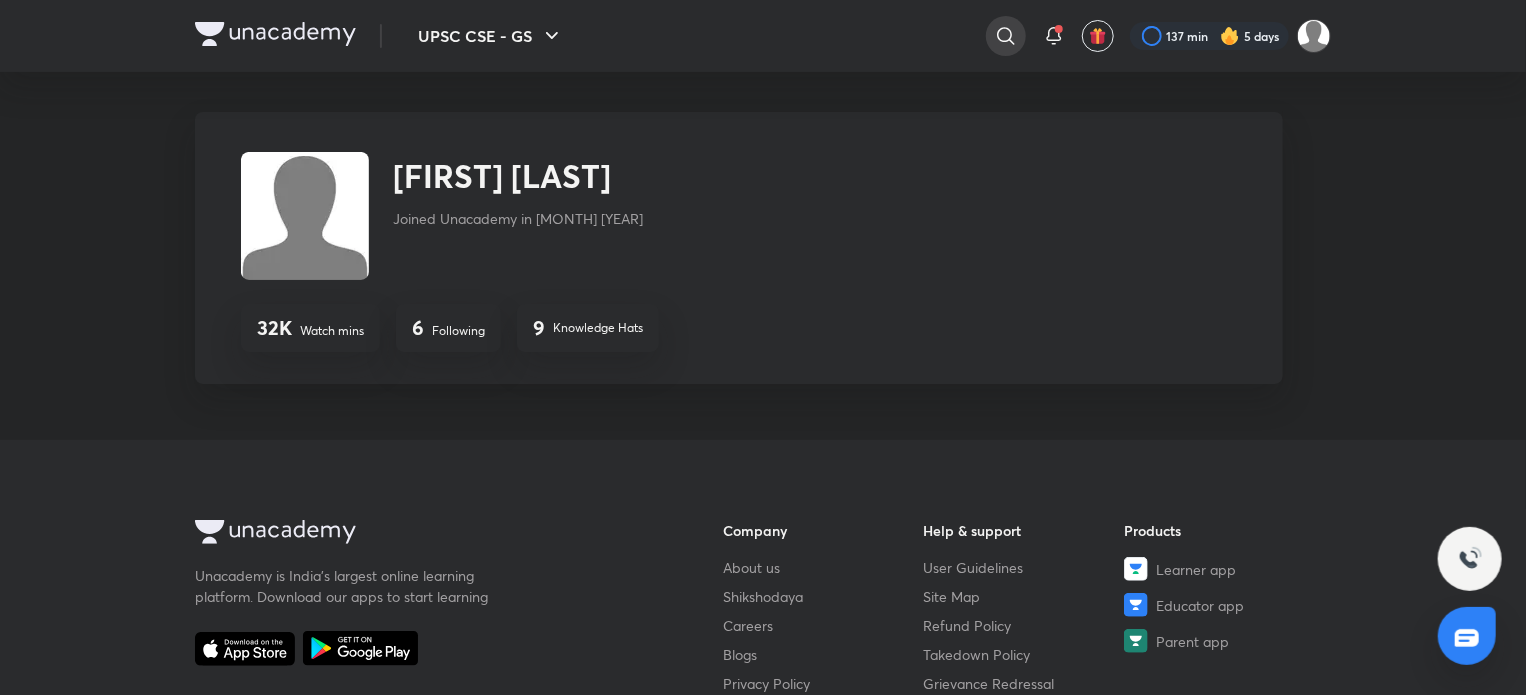 click 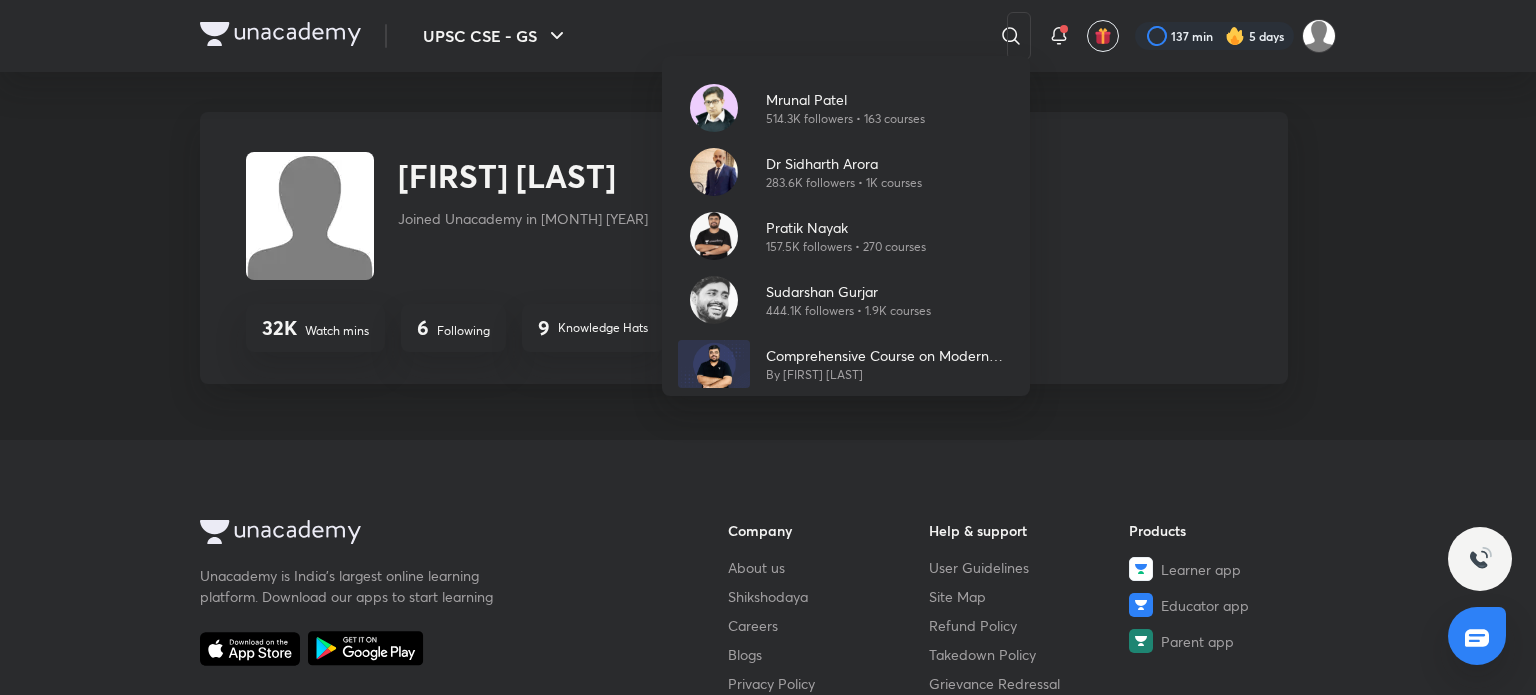 click on "Mrunal Patel 514.3K followers • 163 courses Dr Sidharth Arora 283.6K followers • 1K courses Pratik Nayak 157.5K followers • 270 courses Sudarshan Gurjar 444.1K followers • 1.9K courses Comprehensive Course on Modern History & Freedom Struggle By Pratik Nayak" at bounding box center (768, 347) 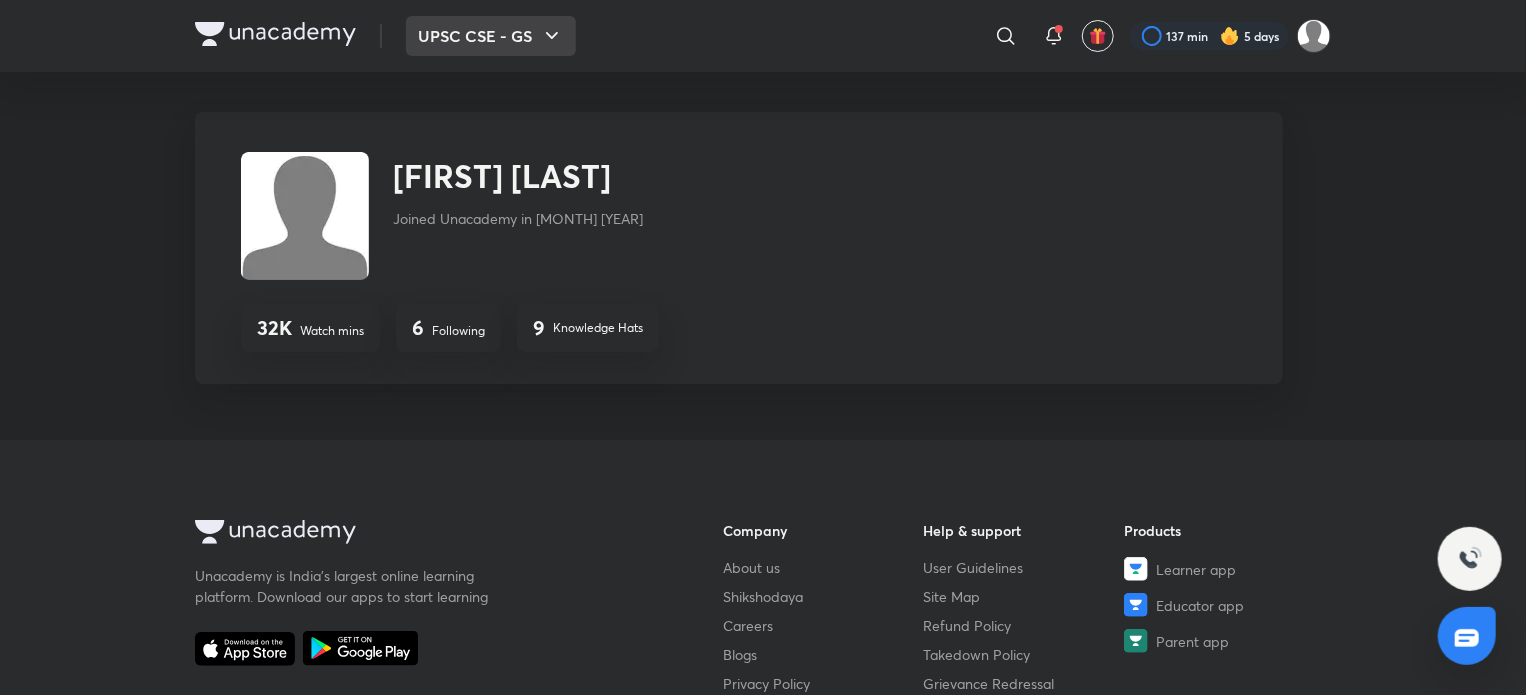 click on "UPSC CSE - GS" at bounding box center (491, 36) 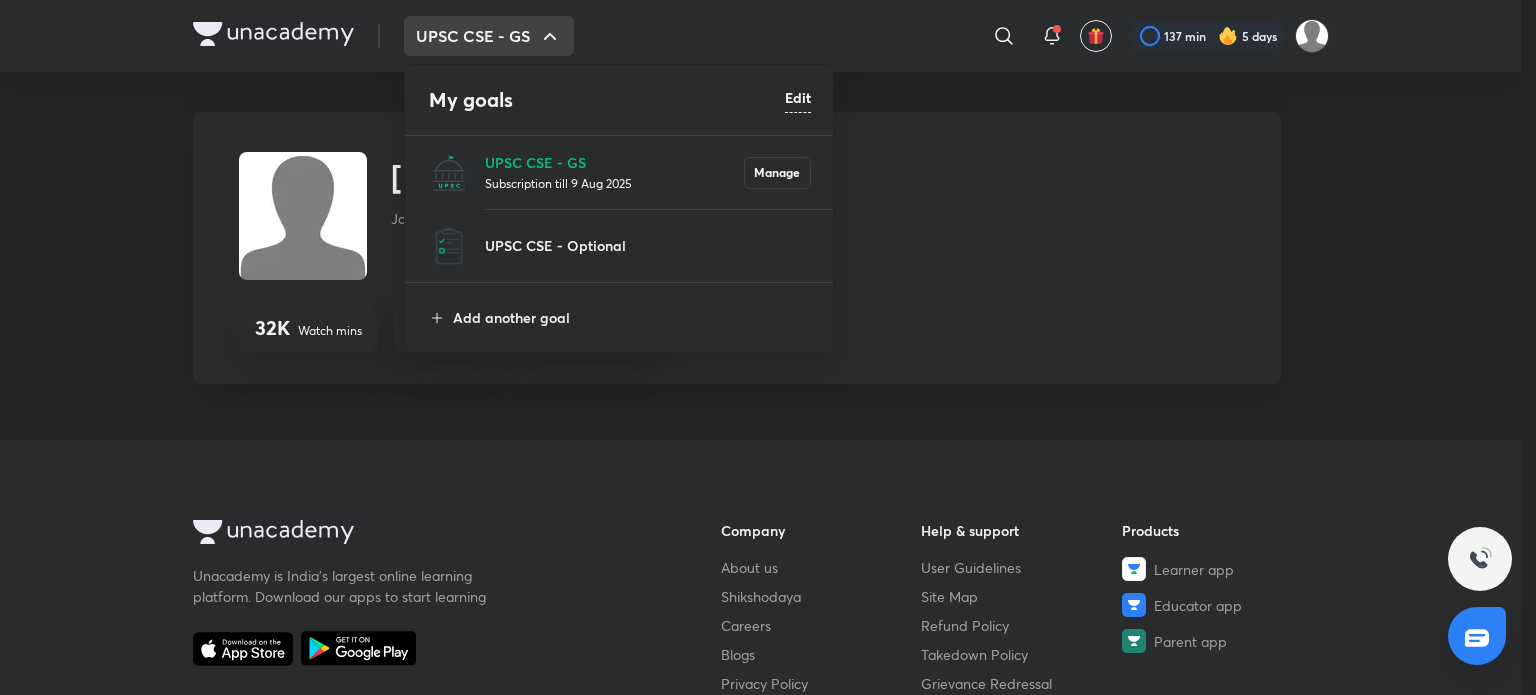click at bounding box center [768, 347] 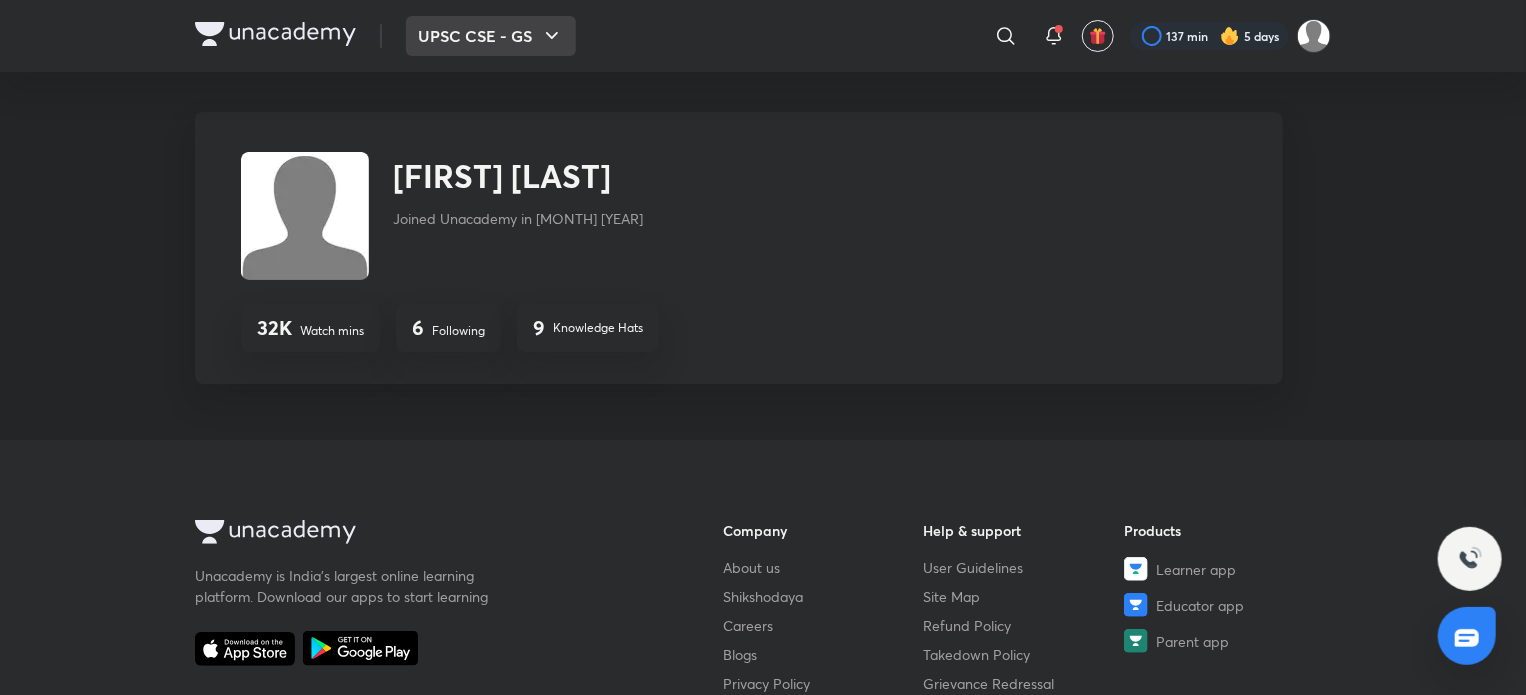 click on "UPSC CSE - GS" at bounding box center [491, 36] 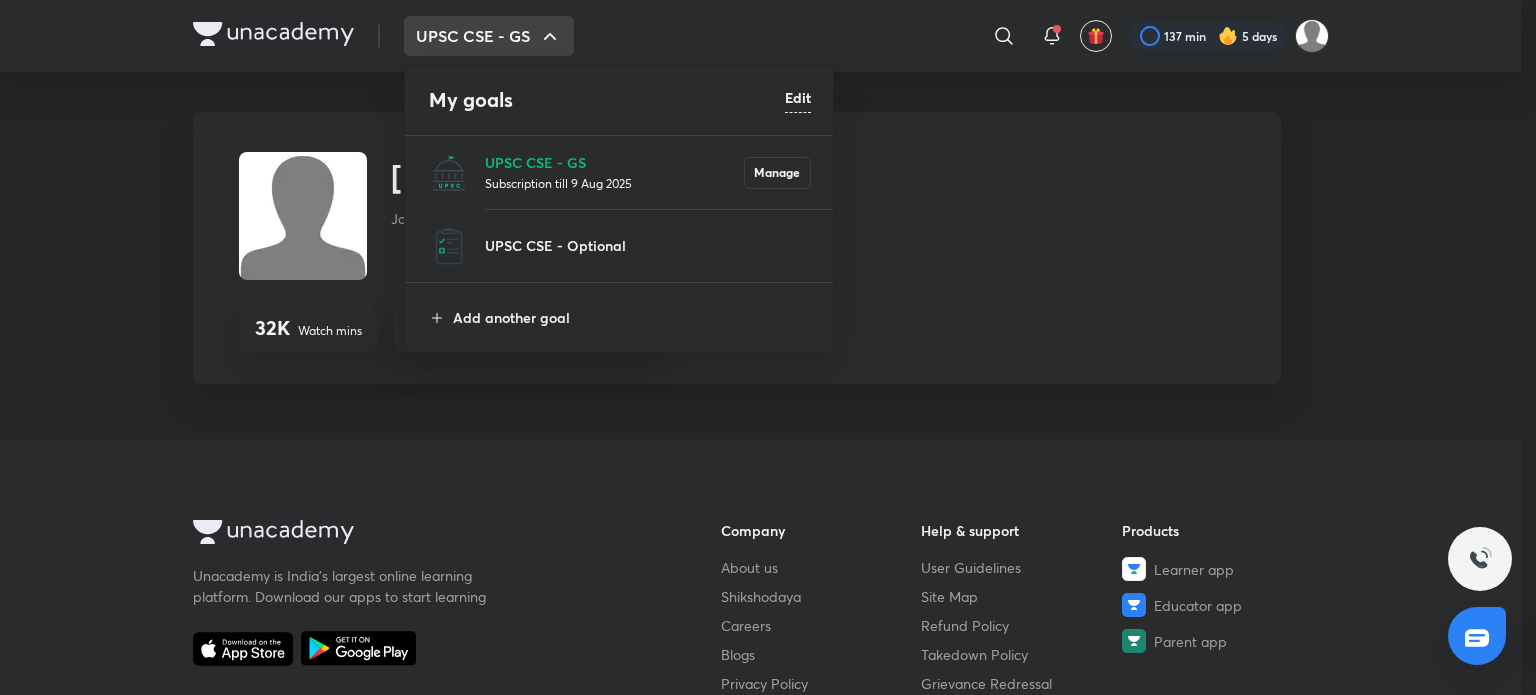 click on "Subscription till 9 Aug 2025" at bounding box center (614, 183) 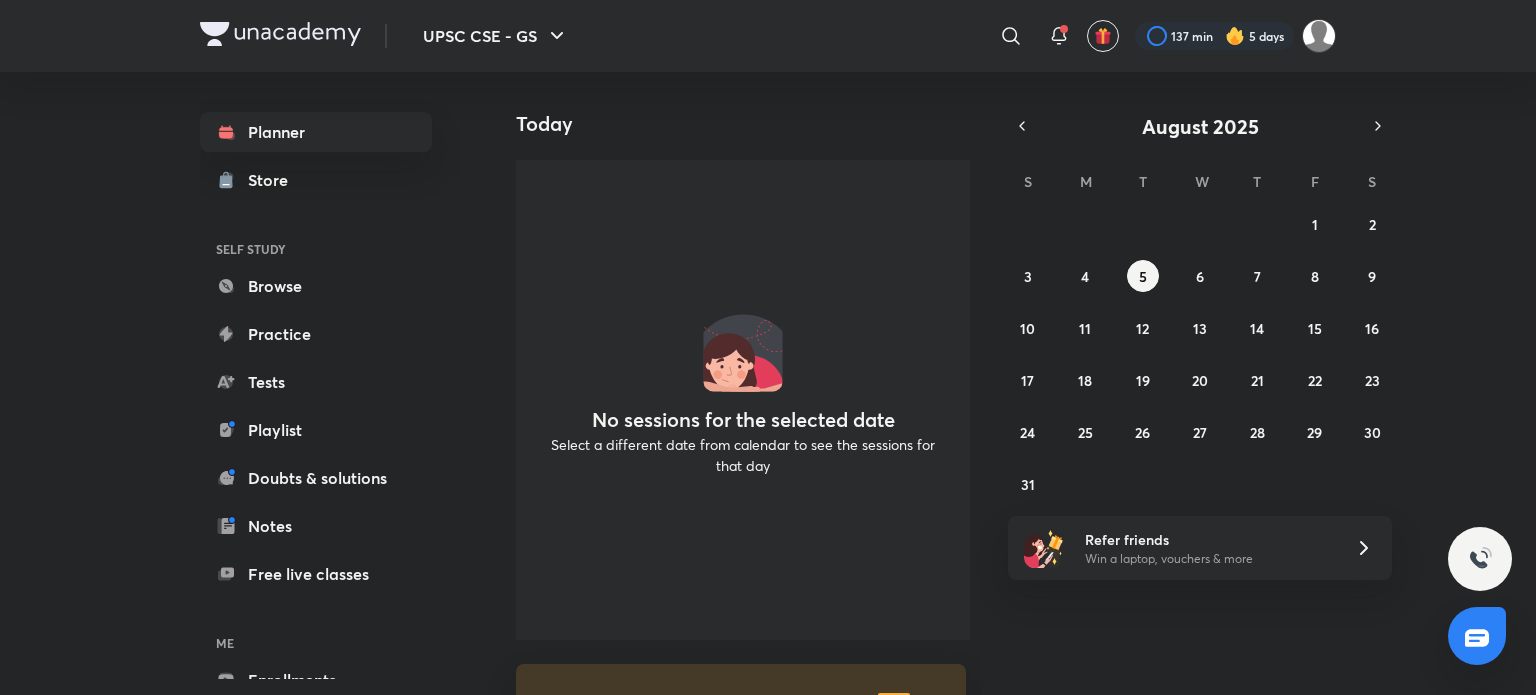 scroll, scrollTop: 160, scrollLeft: 0, axis: vertical 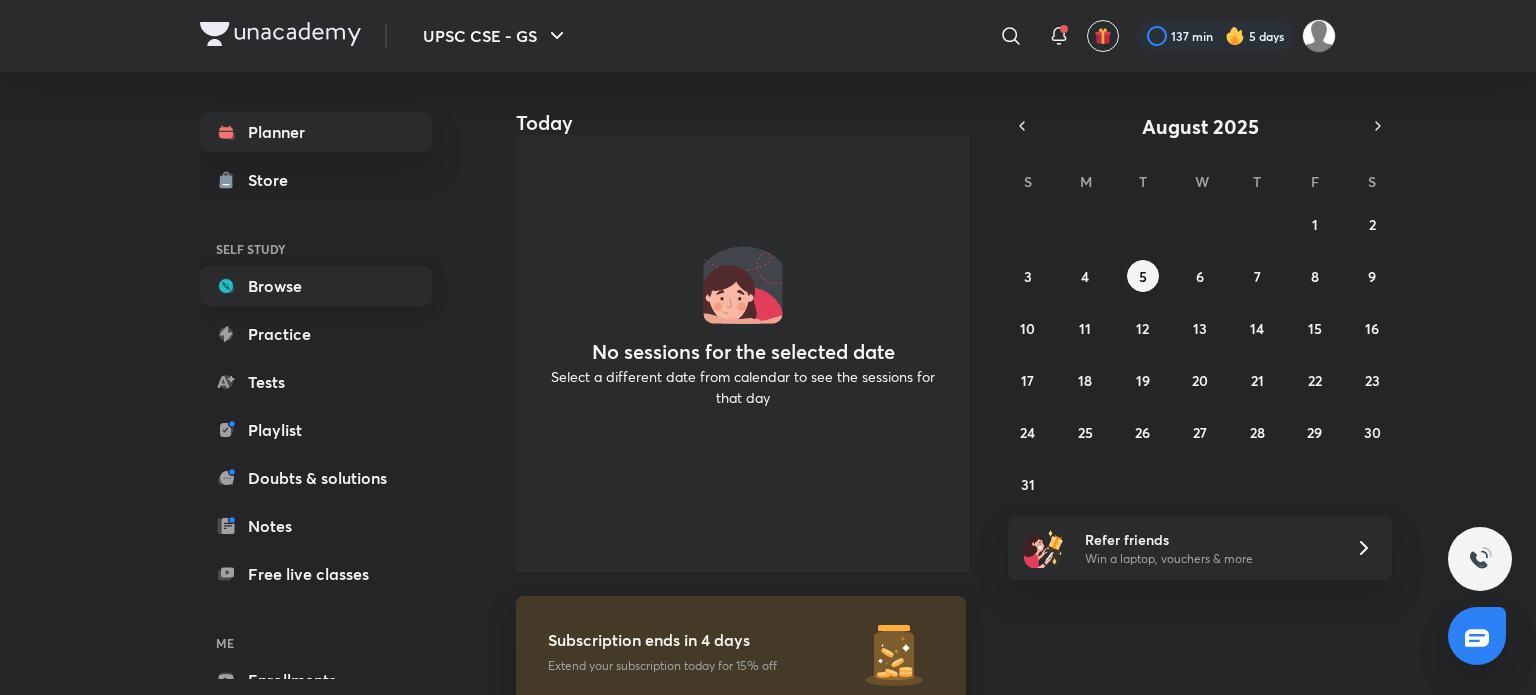 click on "Browse" at bounding box center (316, 286) 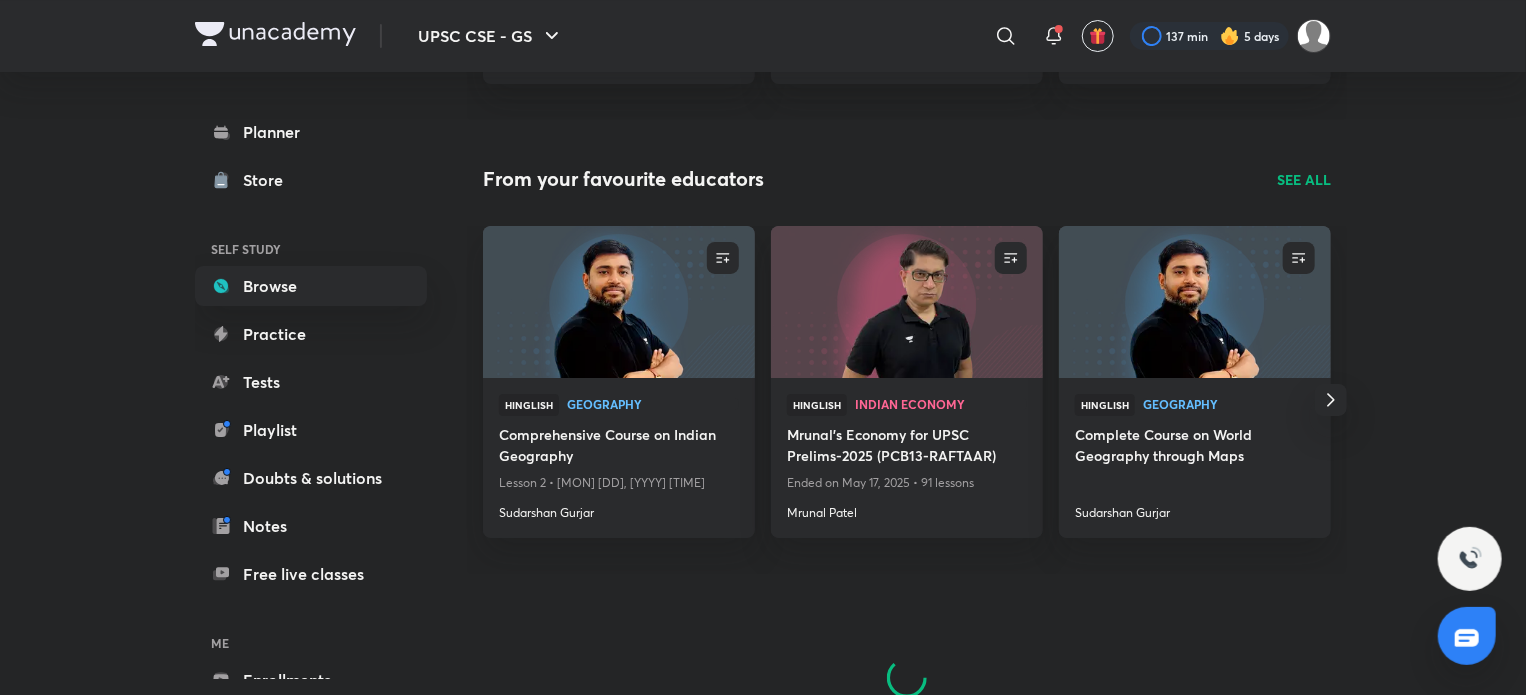 scroll, scrollTop: 3775, scrollLeft: 0, axis: vertical 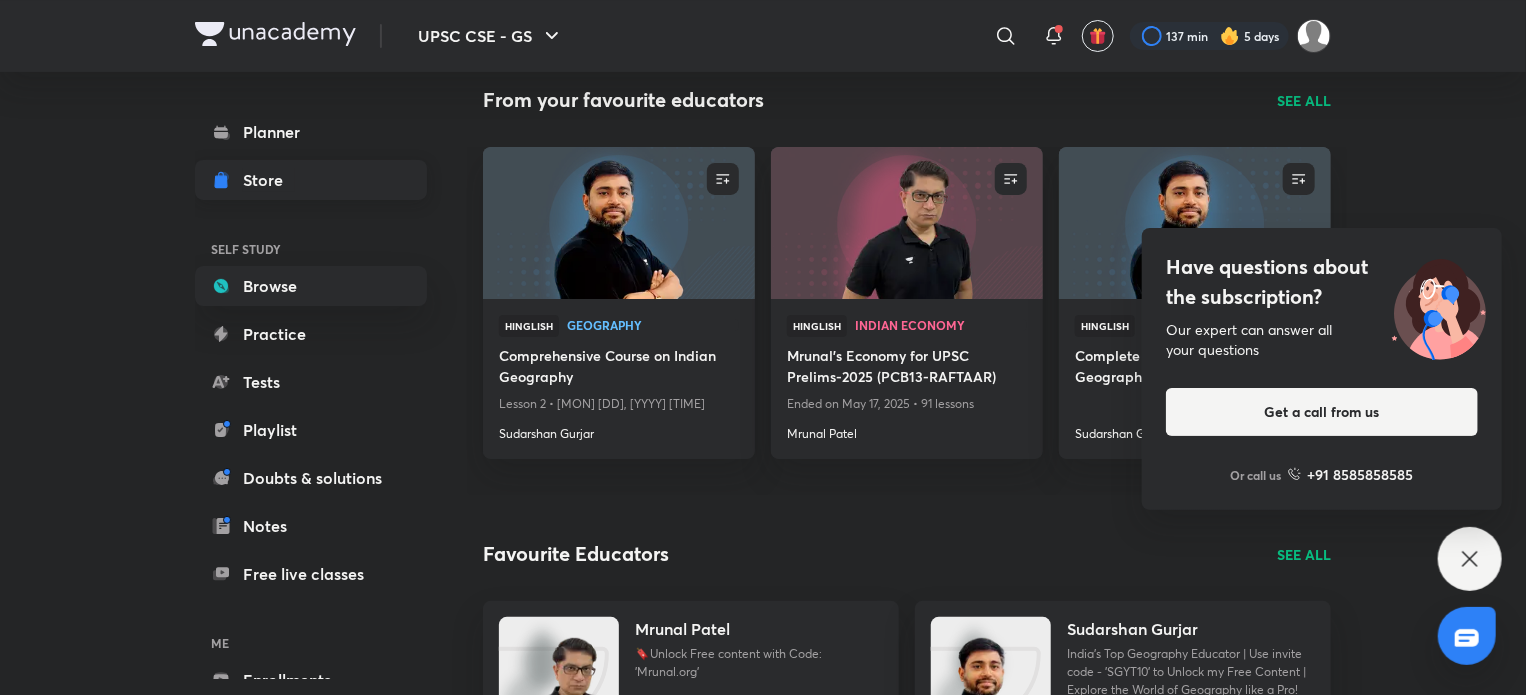 click on "Store" at bounding box center [269, 180] 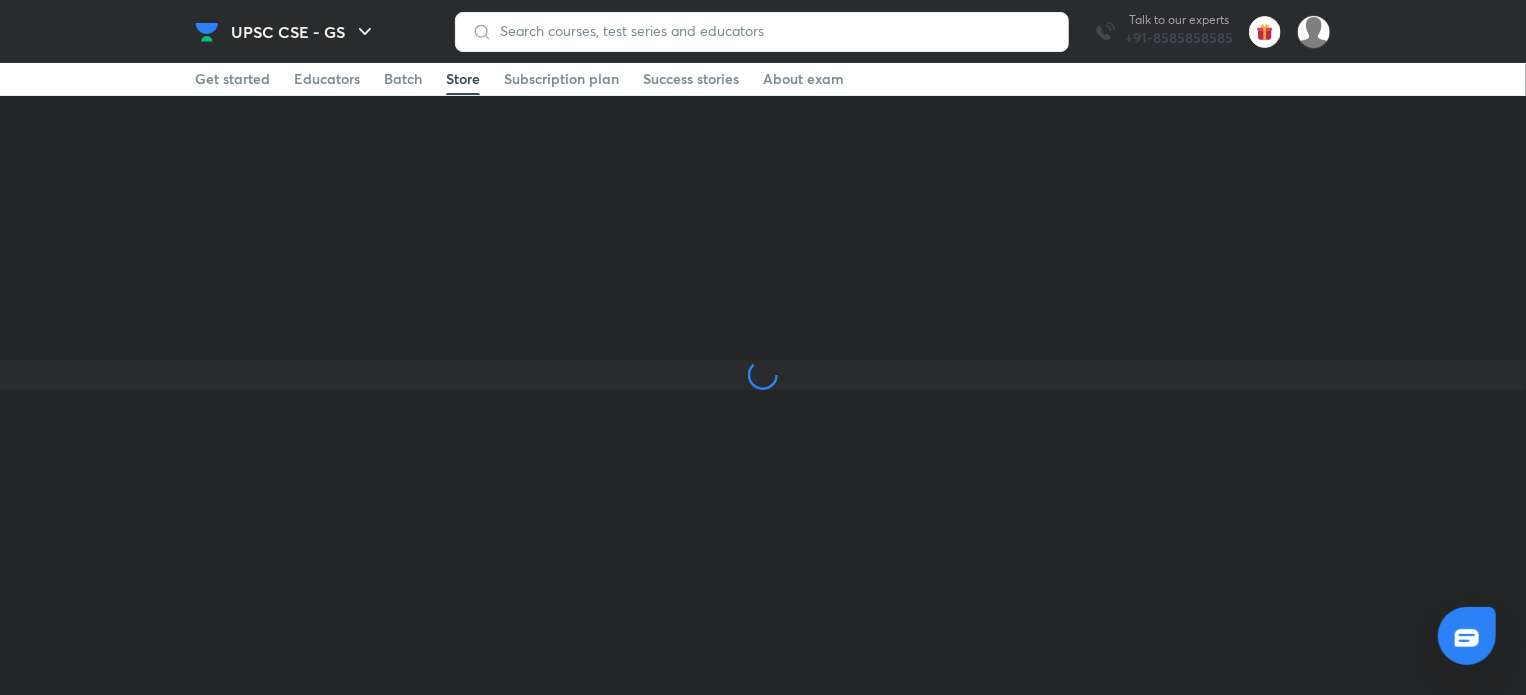 scroll, scrollTop: 0, scrollLeft: 0, axis: both 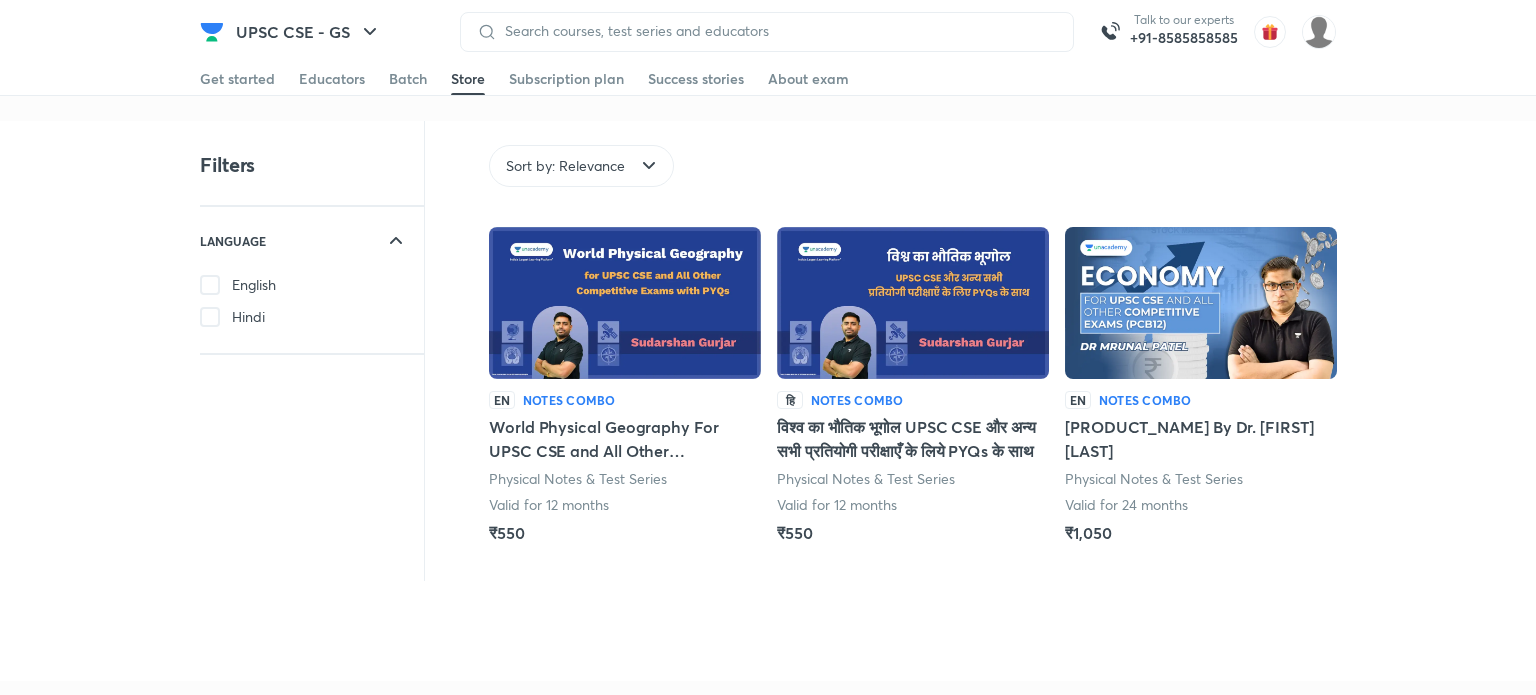 click on "Filters LANGUAGE English Hindi Sort by: Relevance Language Sort by: Relevance EN Notes Combo World Physical Geography For UPSC CSE and All Other Competitive Exams with PYQs Physical Notes & Test Series Valid for 12 months ₹550 हि Notes Combo विश्व का भौतिक भूगोल UPSC CSE और अन्य सभी प्रतियोगी परीक्षाएँ के लिये PYQs के साथ Physical Notes & Test Series Valid for 12 months ₹550 EN Notes Combo [PRODUCT_NAME] Physical Notes & Test Series Valid for 24 months ₹1,050" at bounding box center [768, 401] 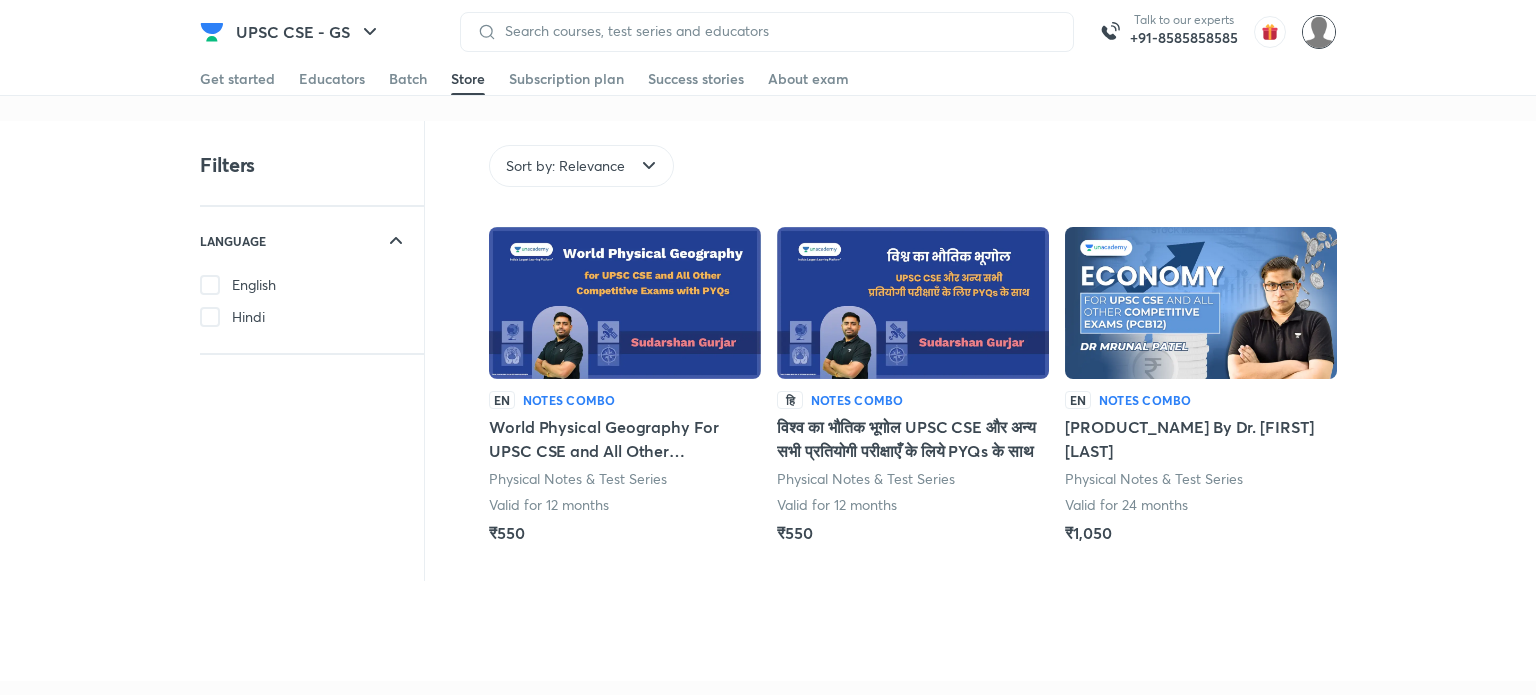 click at bounding box center (1319, 32) 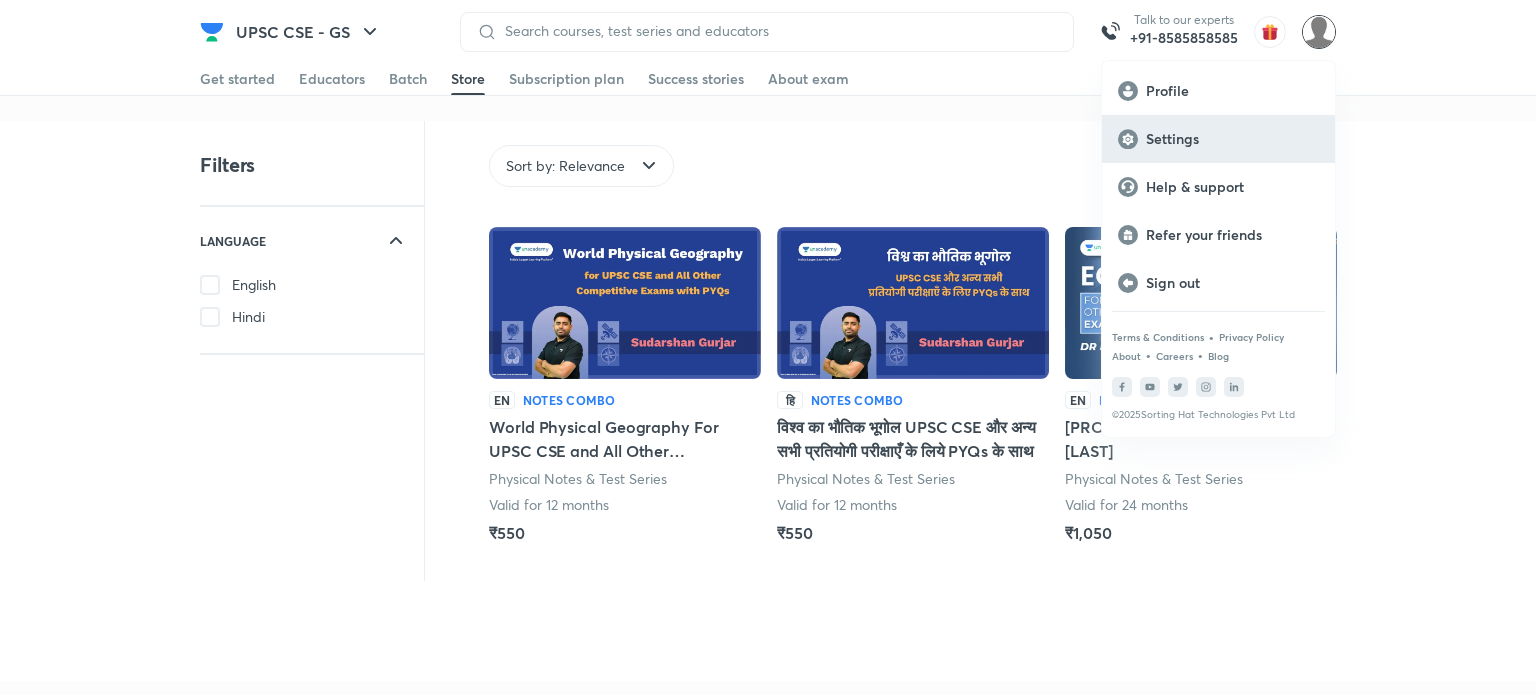 click on "Settings" at bounding box center [1232, 139] 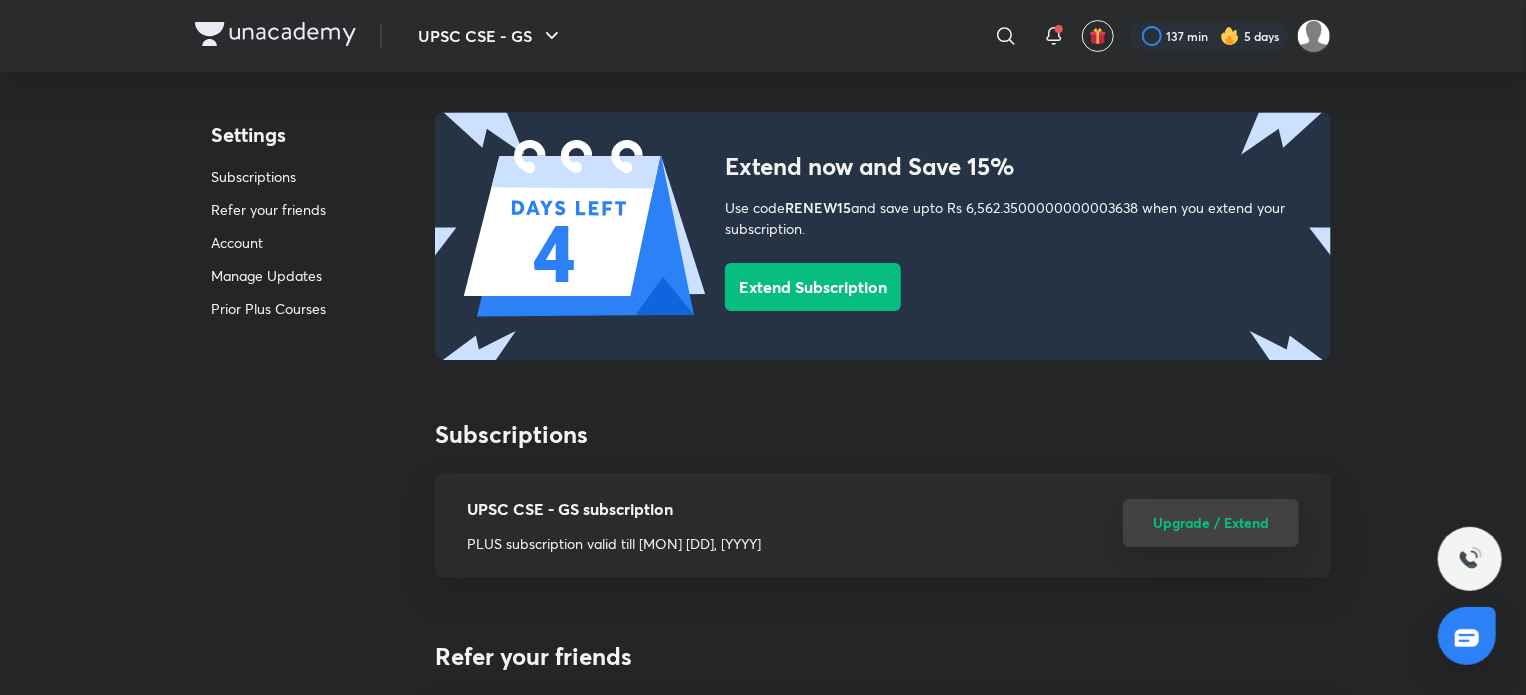 click on "Upgrade / Extend" at bounding box center [1211, 523] 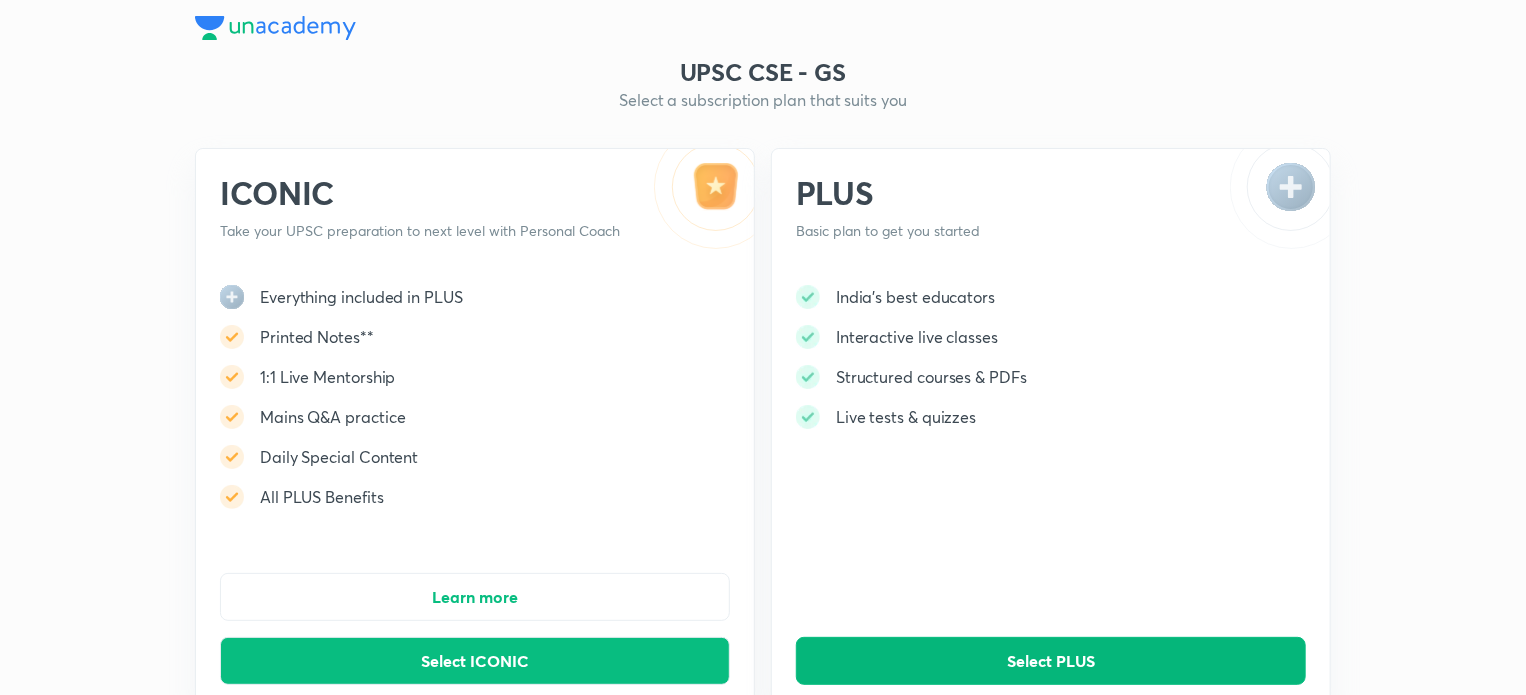 click on "Select PLUS" at bounding box center (1051, 661) 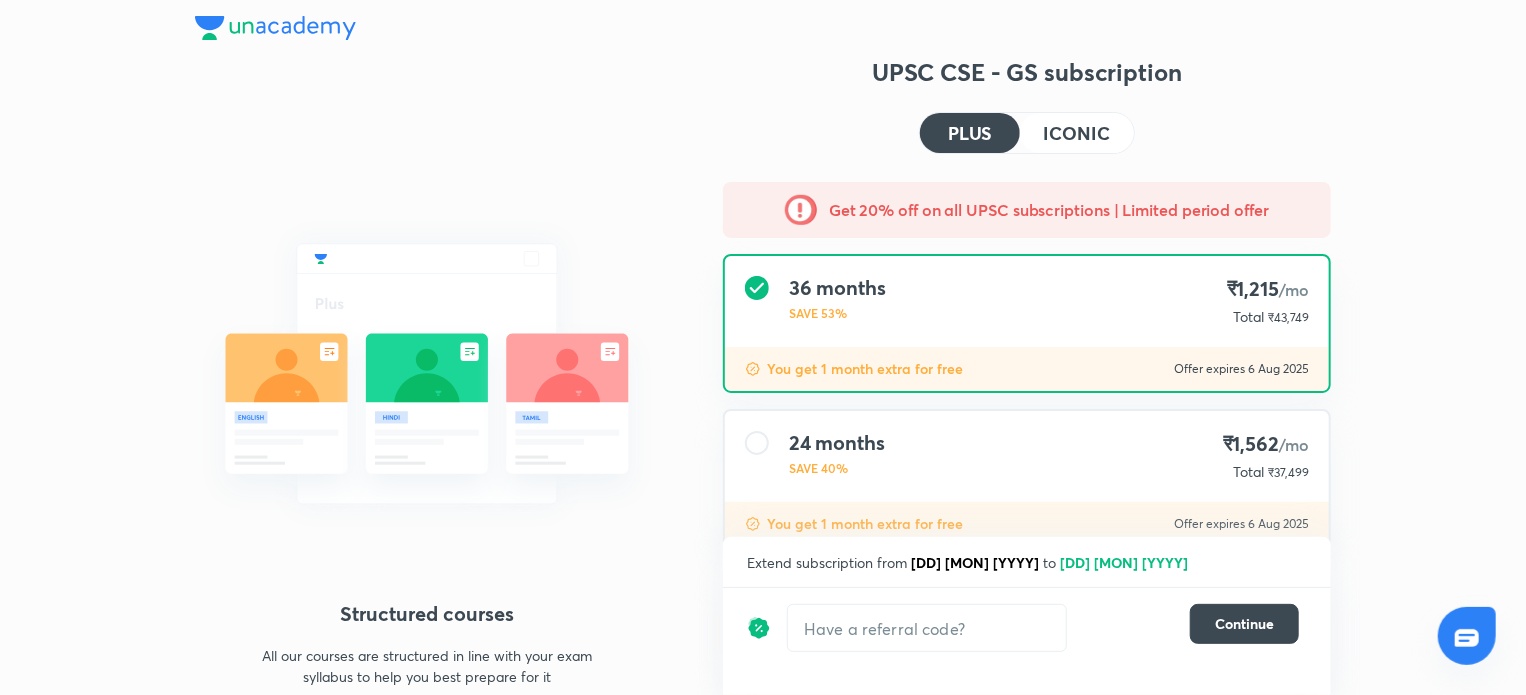 scroll, scrollTop: 211, scrollLeft: 0, axis: vertical 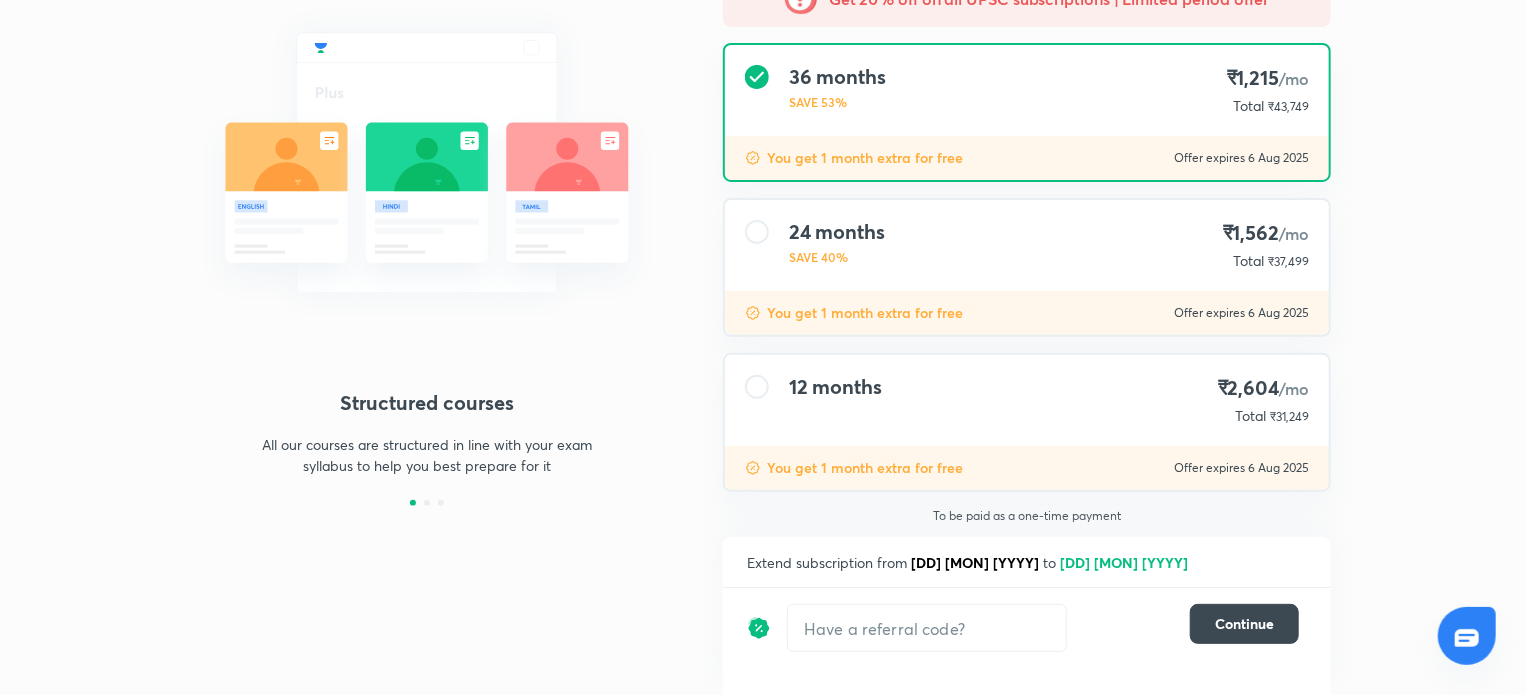 click on "12 months ₹2,604  /mo Total ₹31,249" at bounding box center (1027, 400) 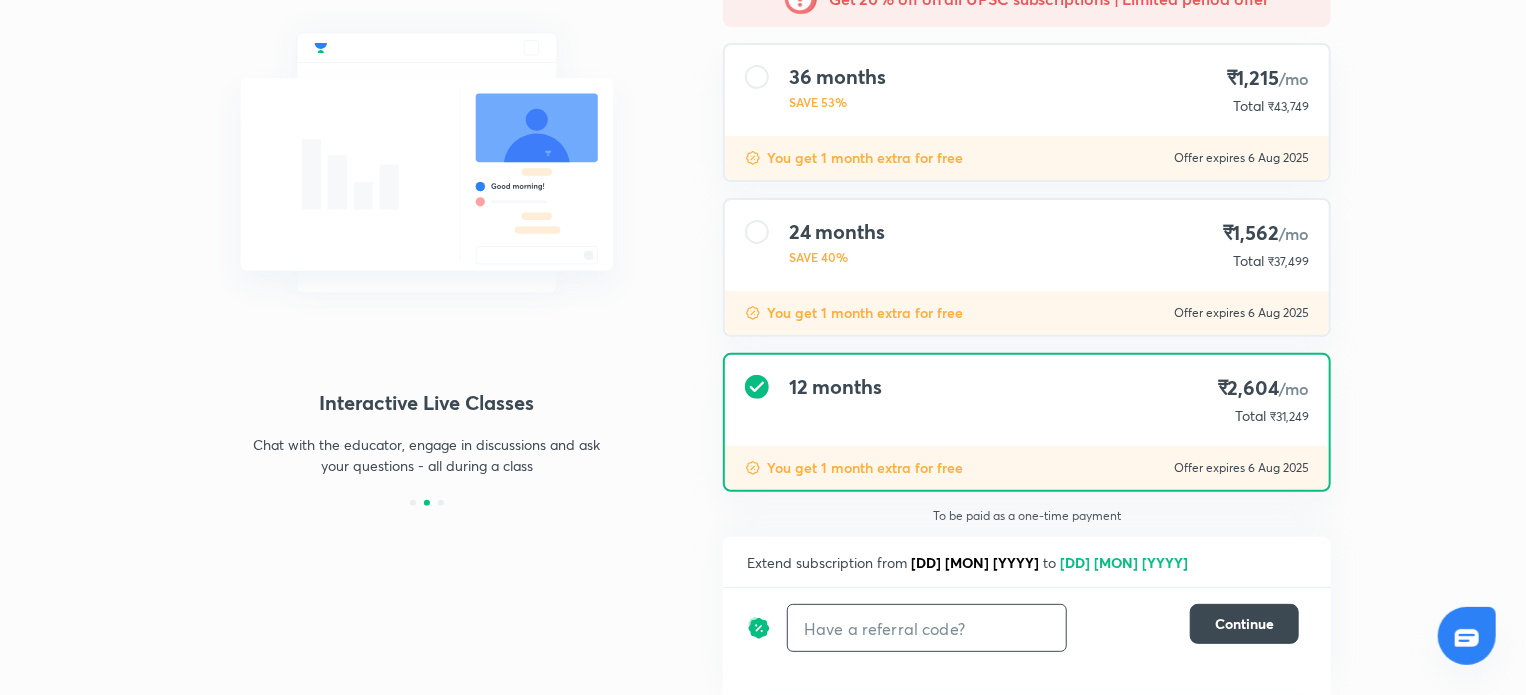 click at bounding box center (927, 628) 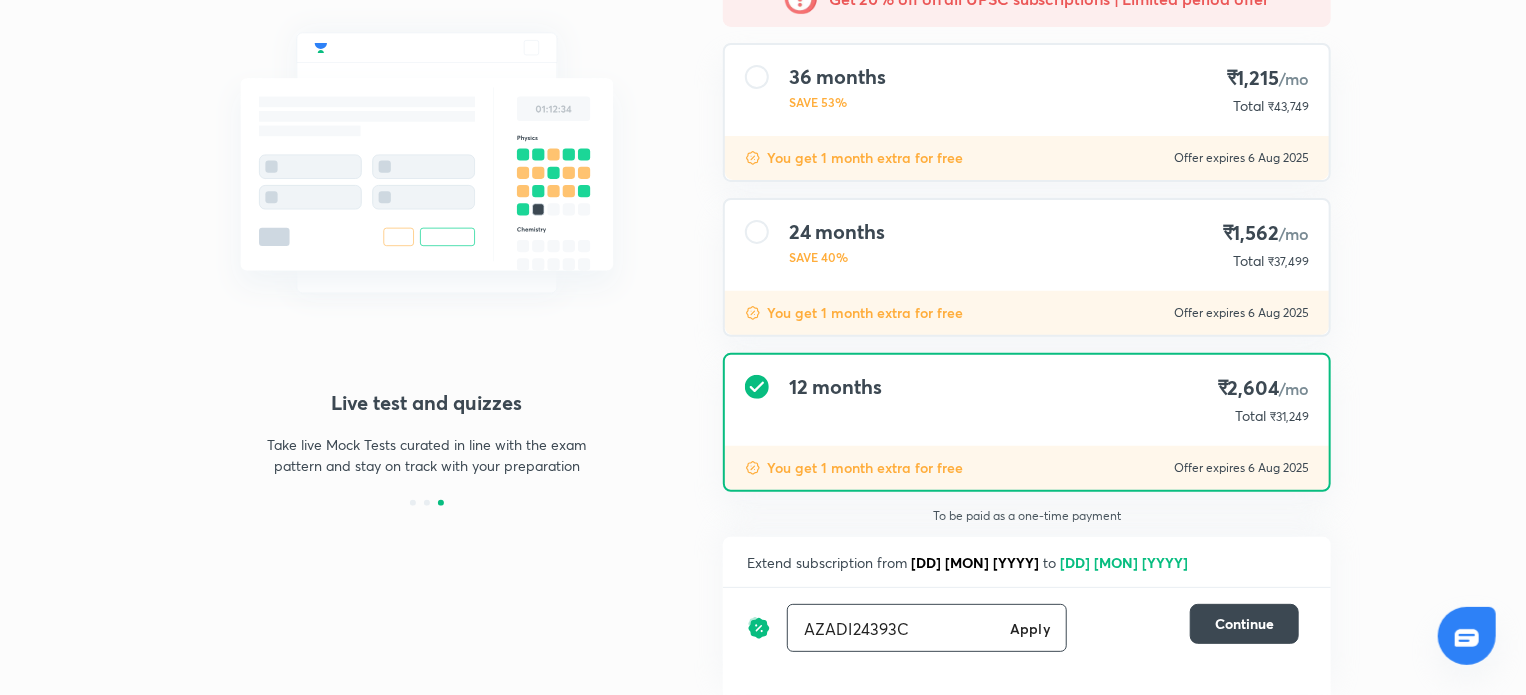 type on "AZADI24393C" 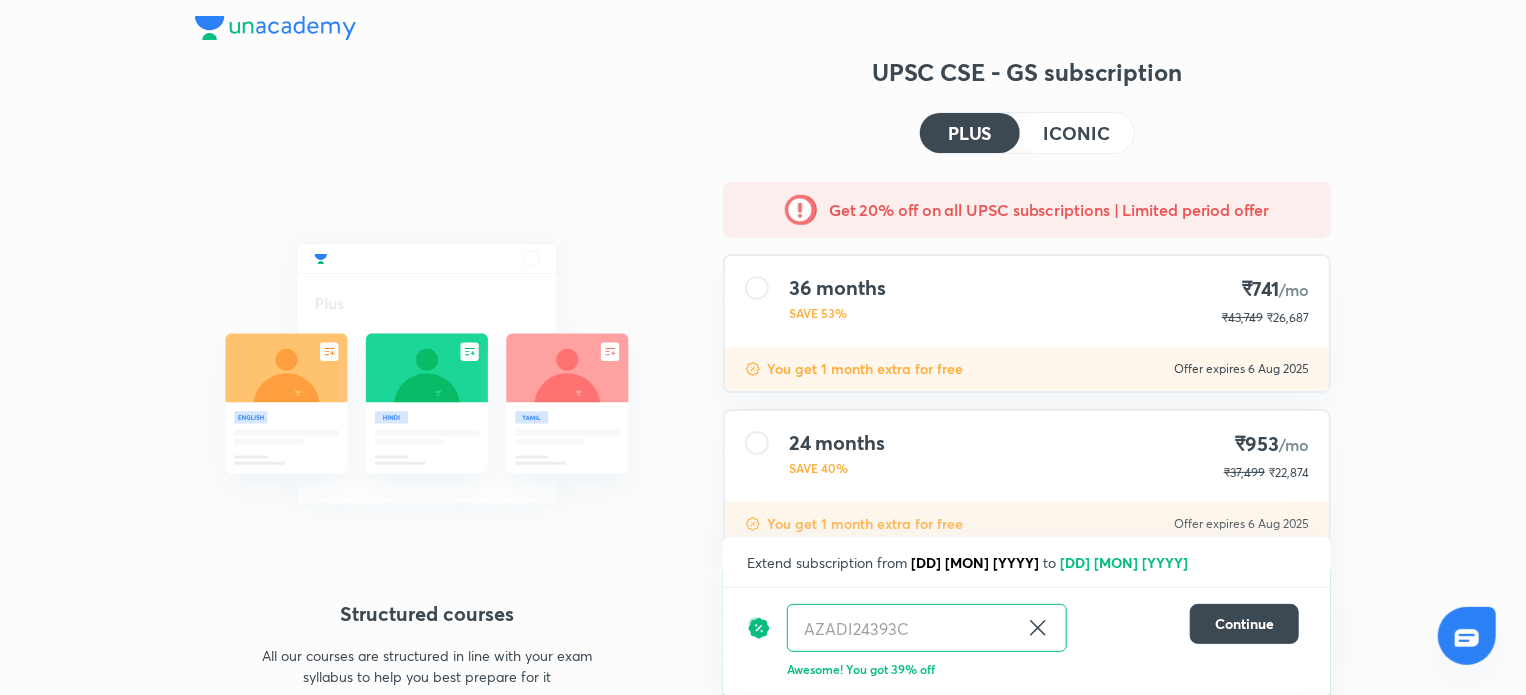 scroll, scrollTop: 209, scrollLeft: 0, axis: vertical 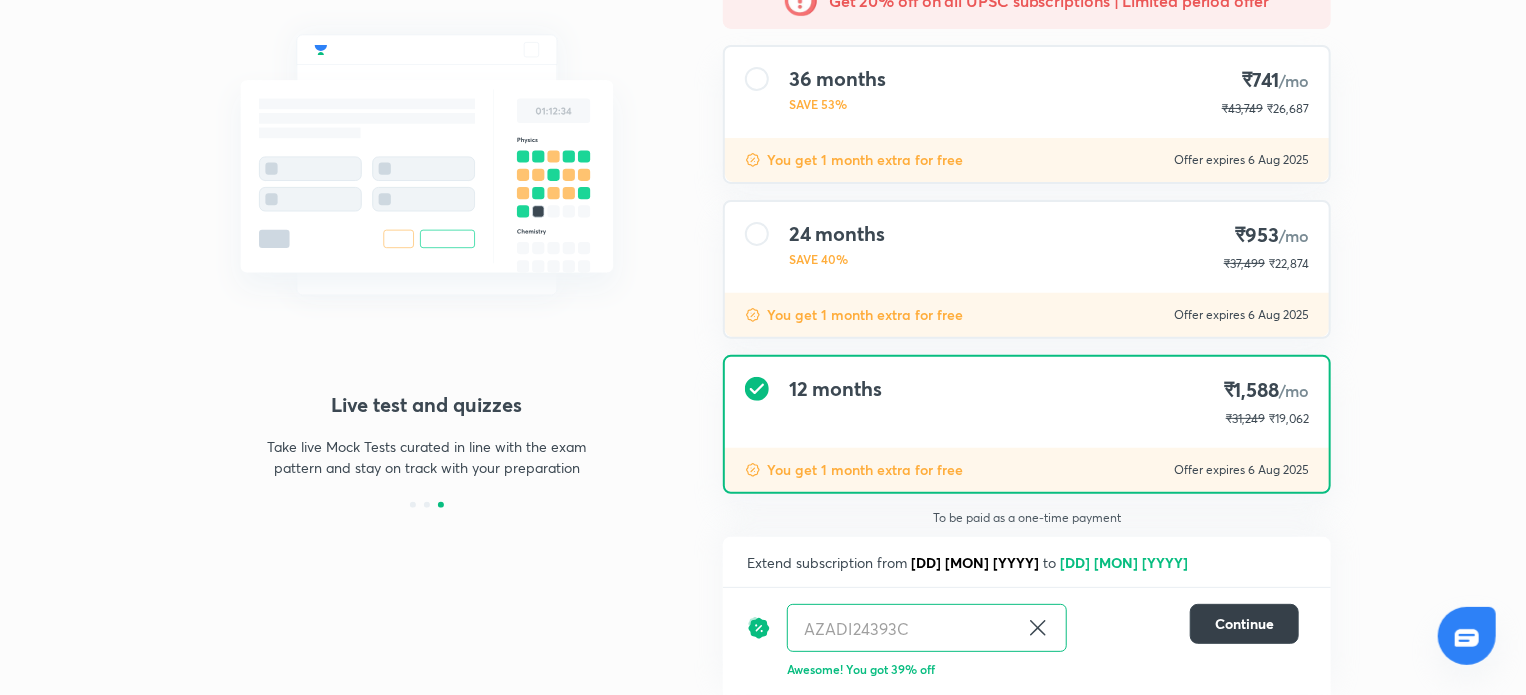 click on "Continue" at bounding box center [1244, 624] 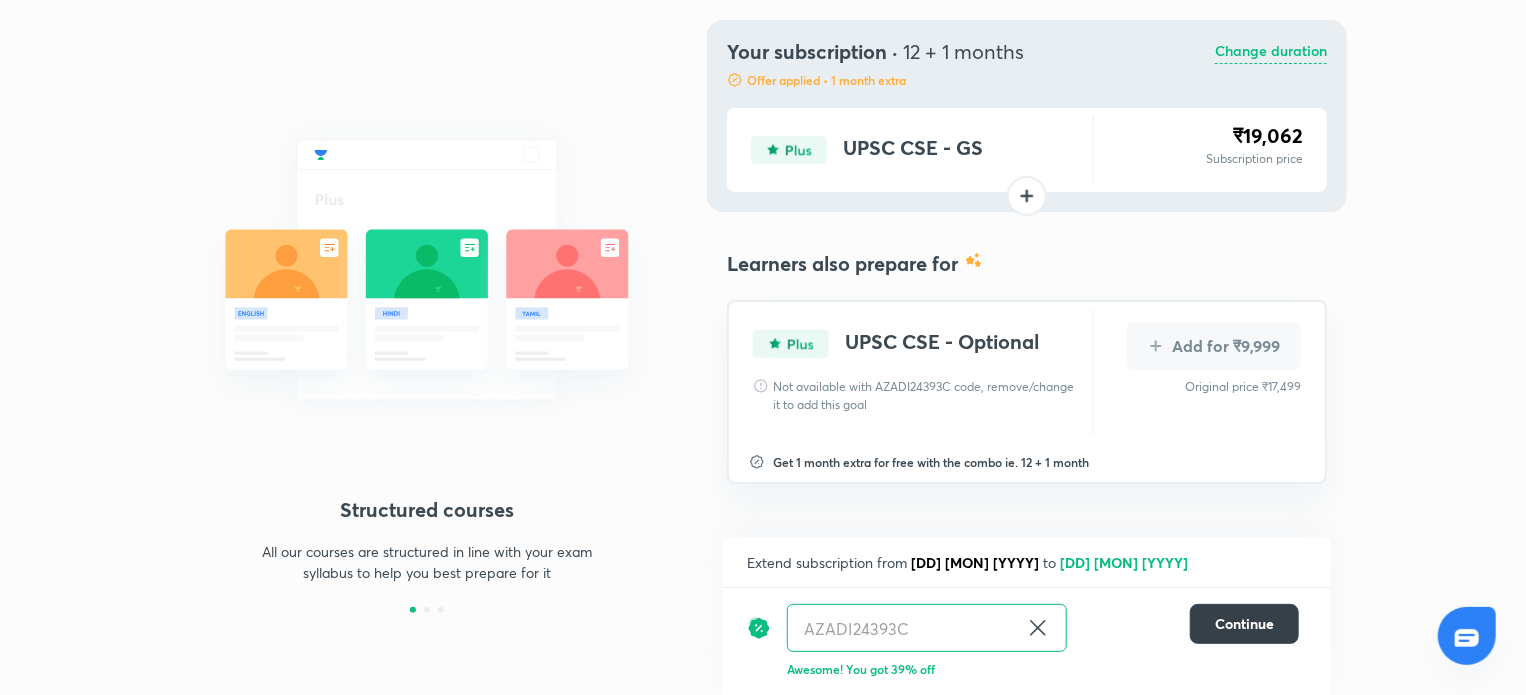 click on "Continue" at bounding box center [1244, 624] 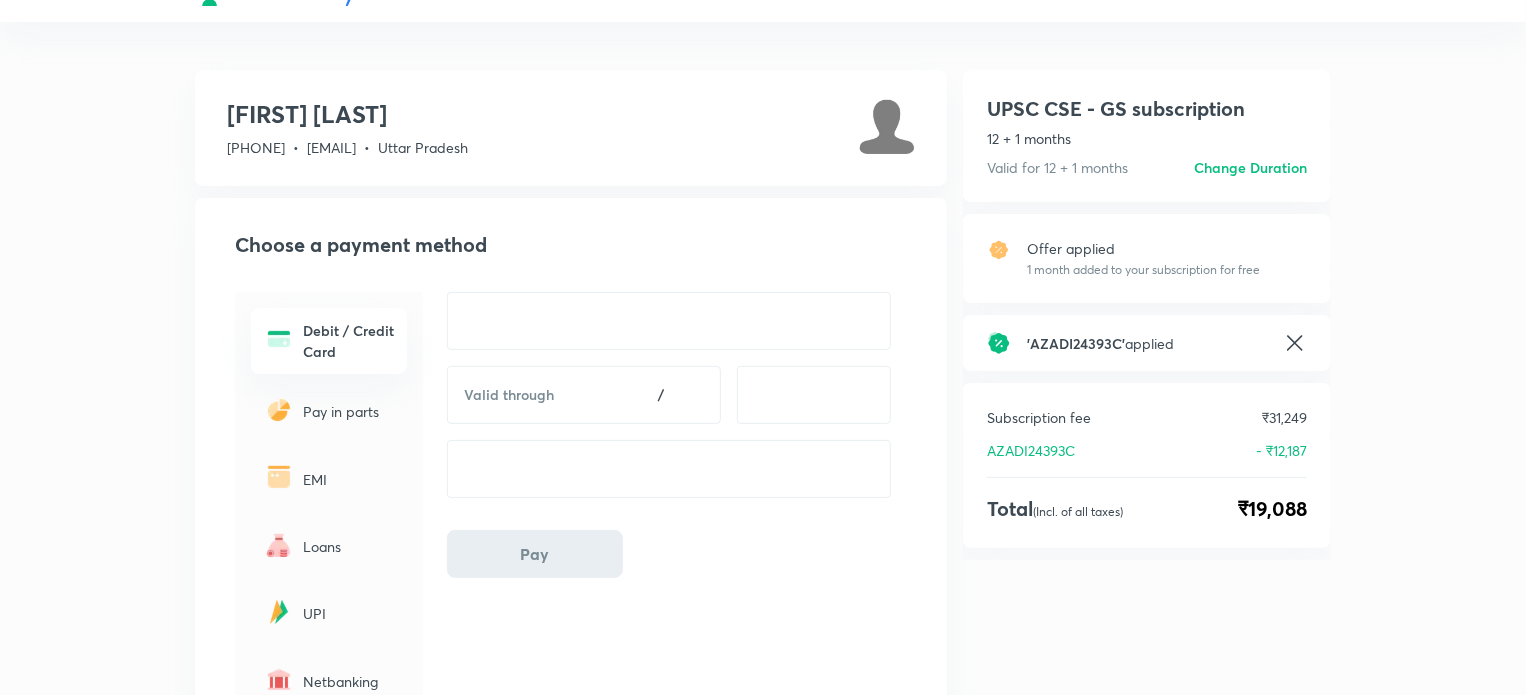 scroll, scrollTop: 228, scrollLeft: 0, axis: vertical 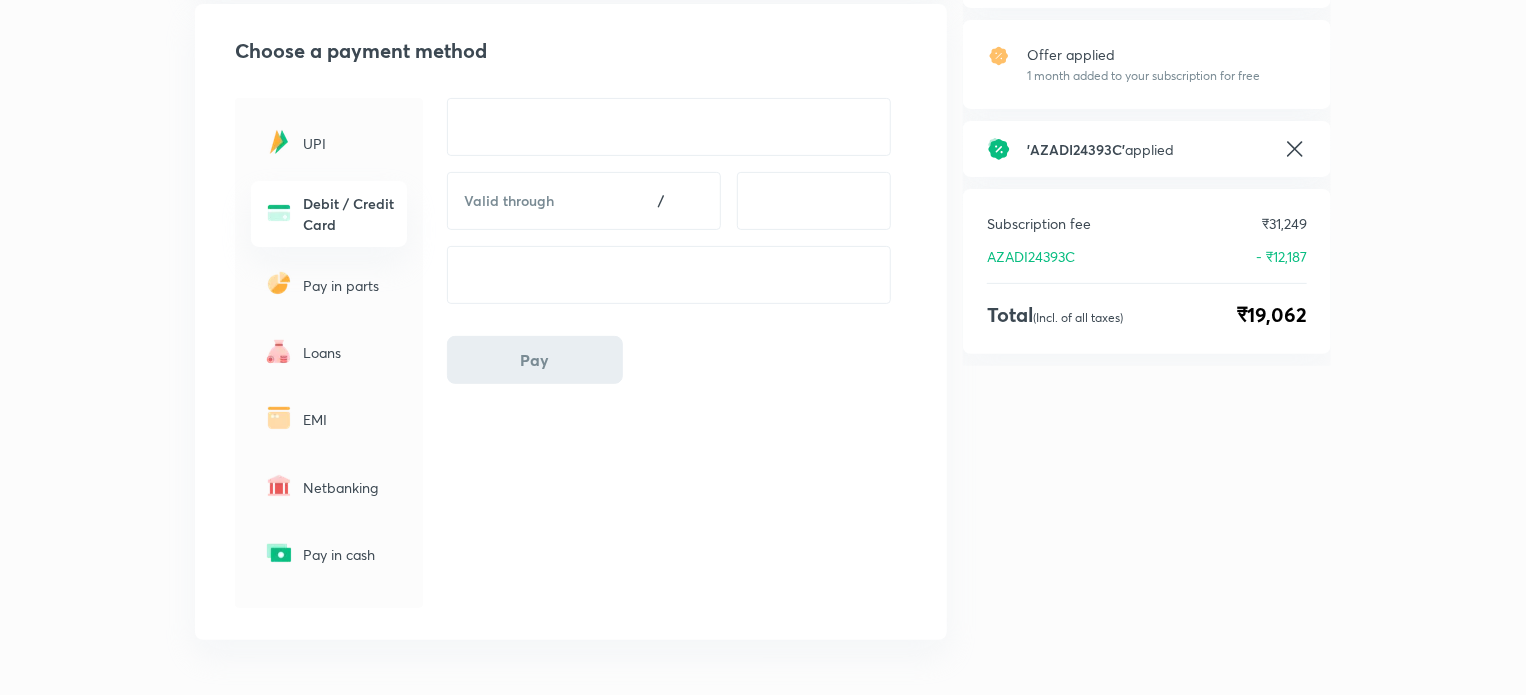 click on "UPI" at bounding box center [349, 143] 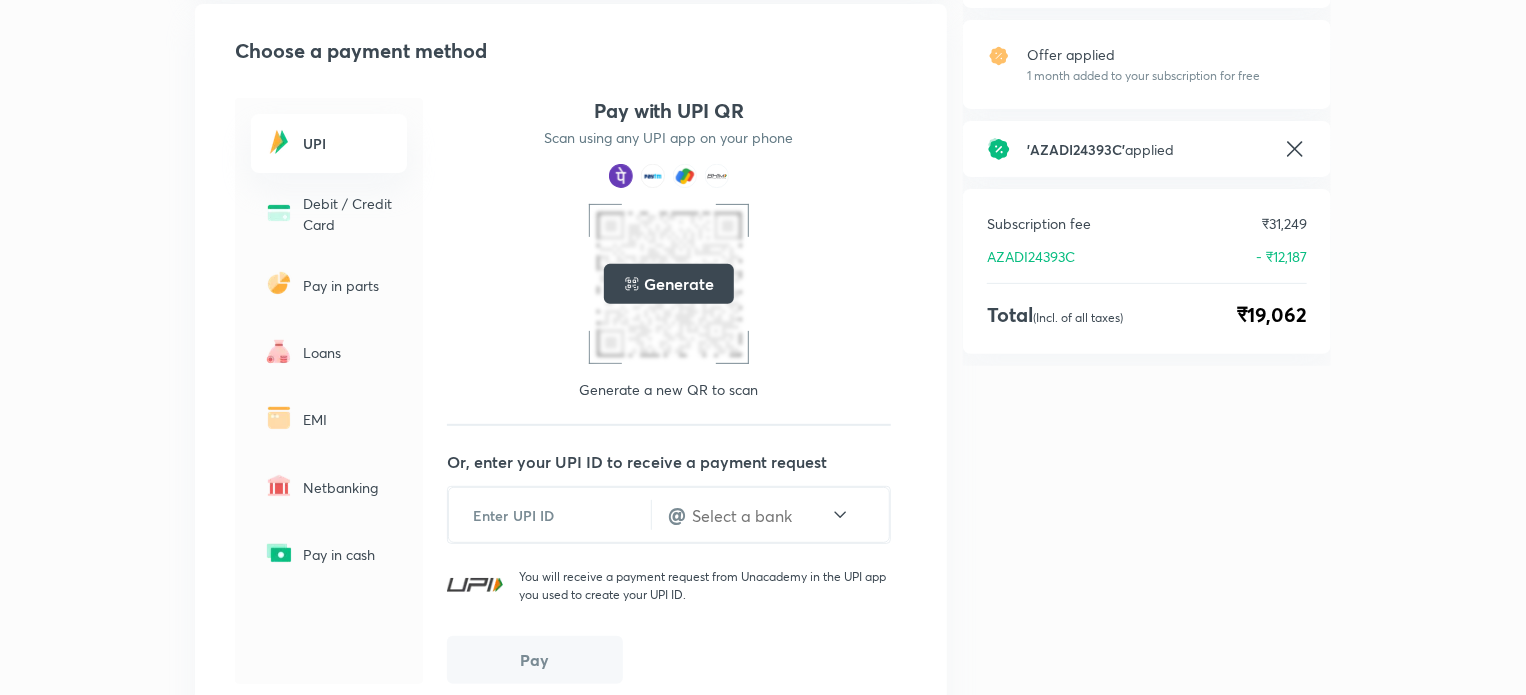 click on "Generate" at bounding box center [678, 284] 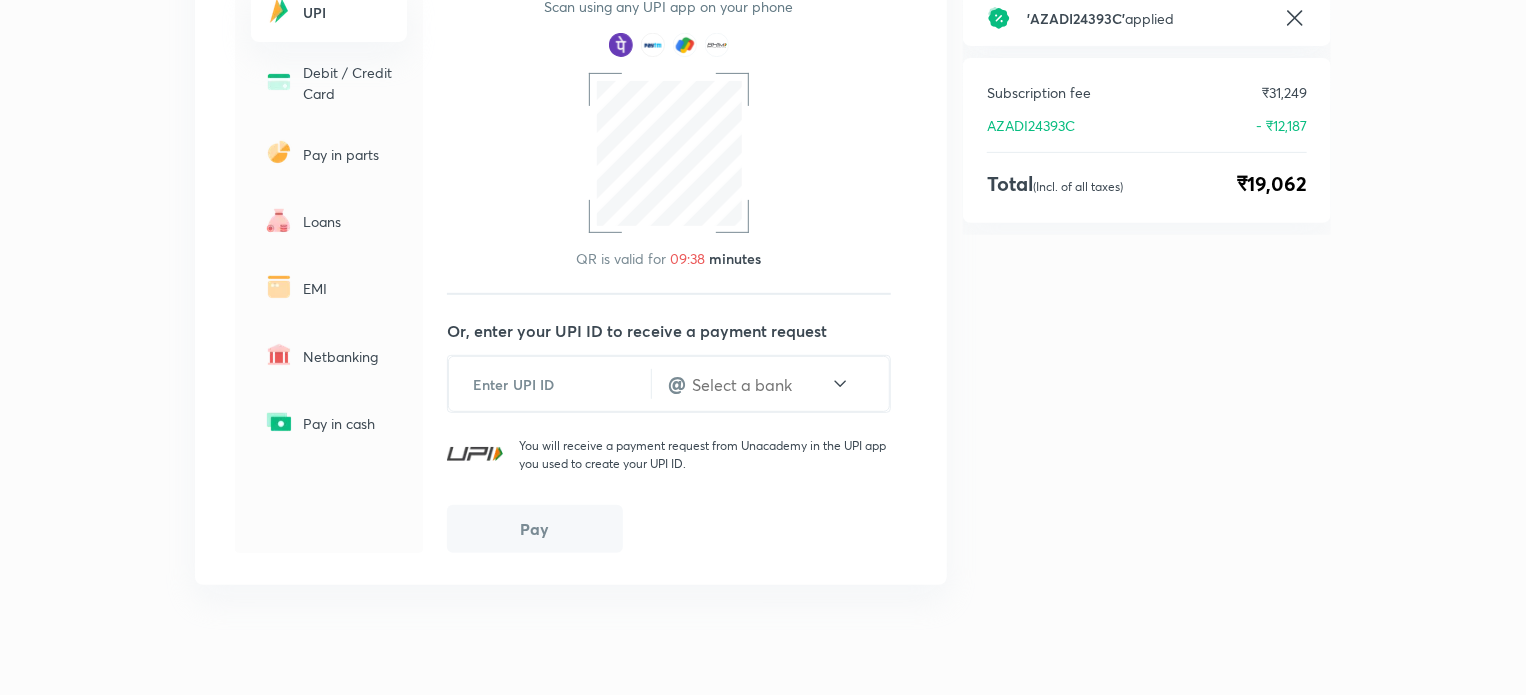 scroll, scrollTop: 380, scrollLeft: 0, axis: vertical 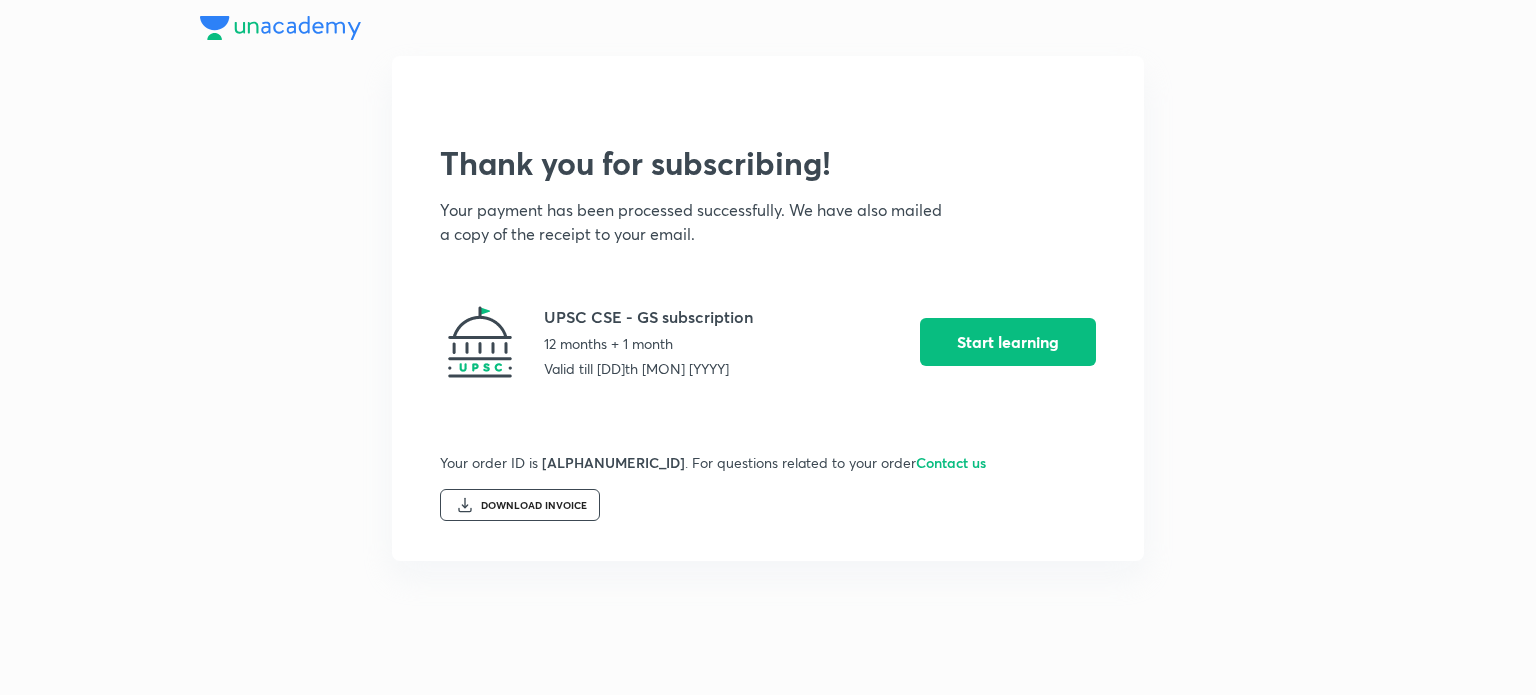 click on "DOWNLOAD INVOICE" at bounding box center (534, 506) 